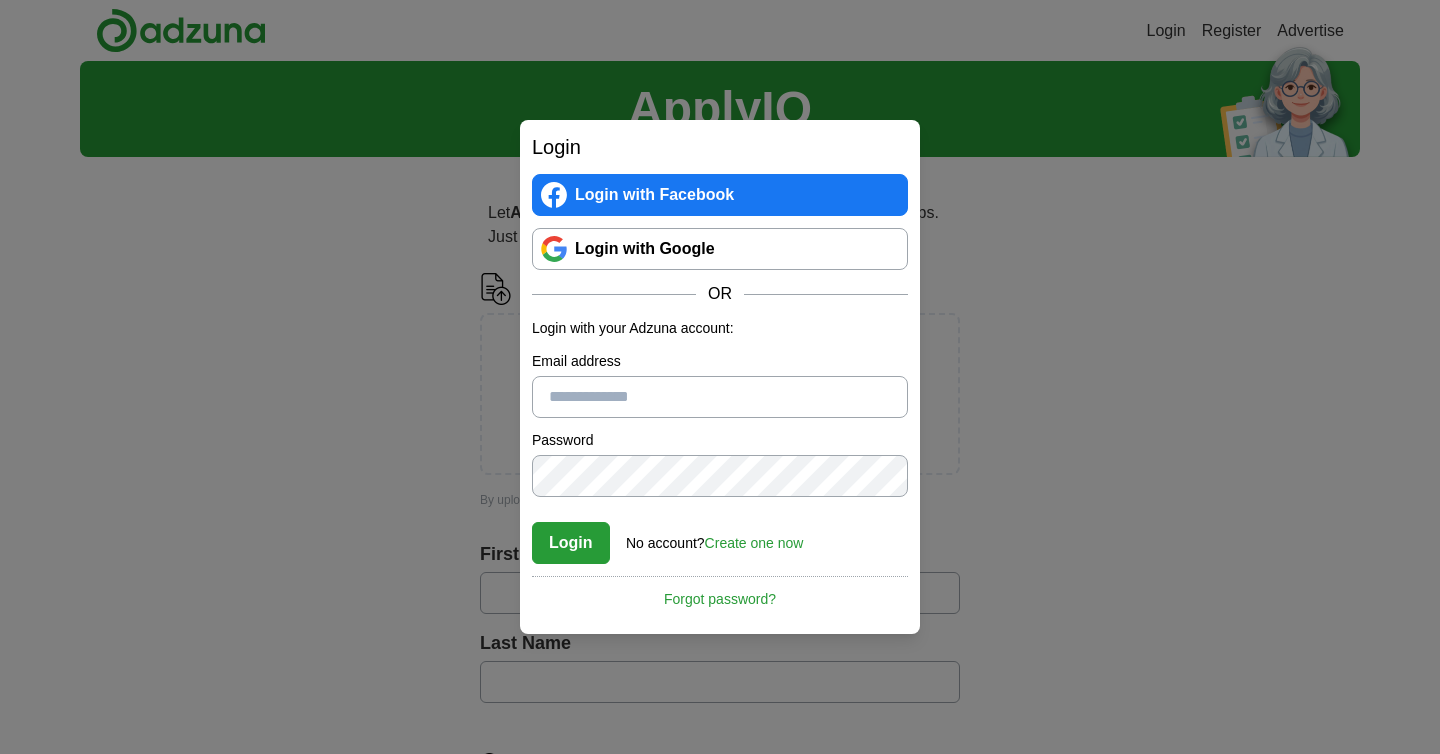 scroll, scrollTop: 0, scrollLeft: 0, axis: both 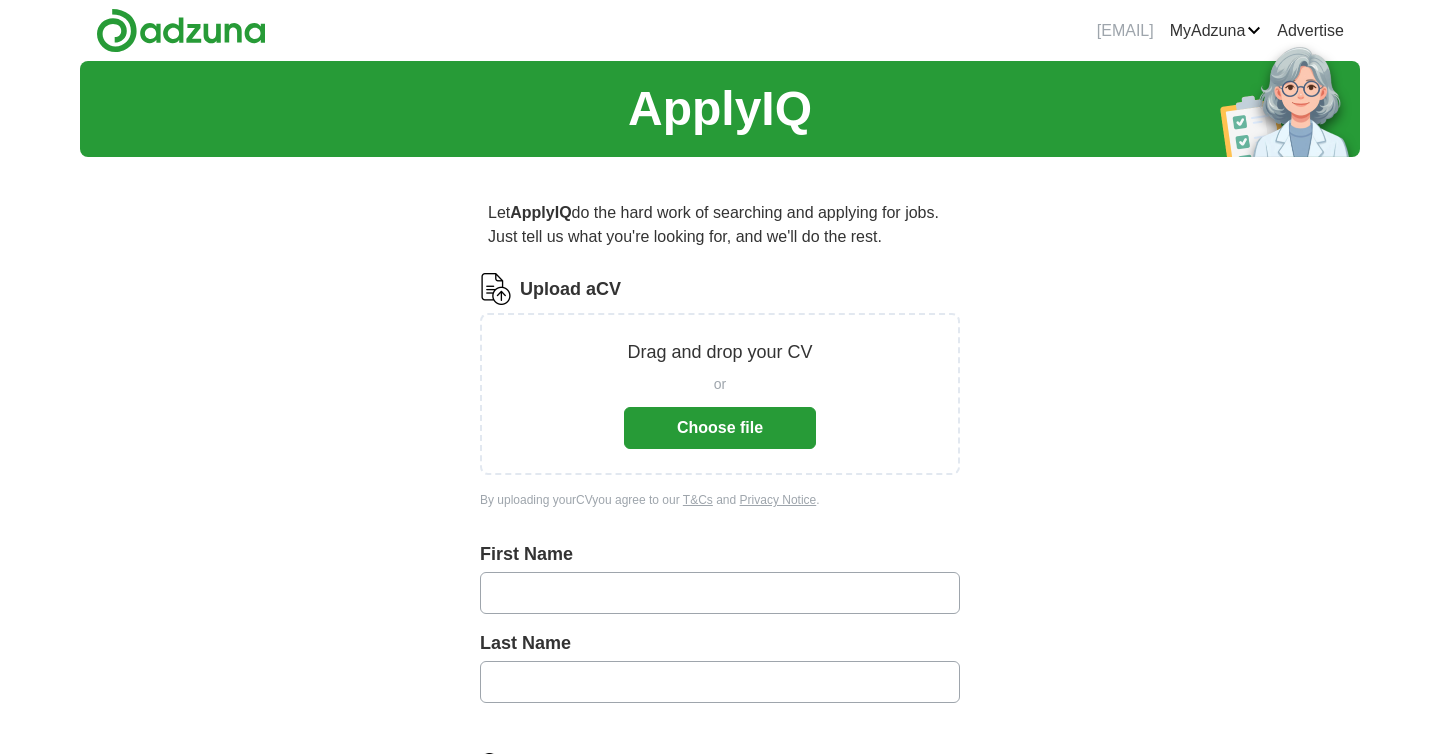 click on "Choose file" at bounding box center [720, 428] 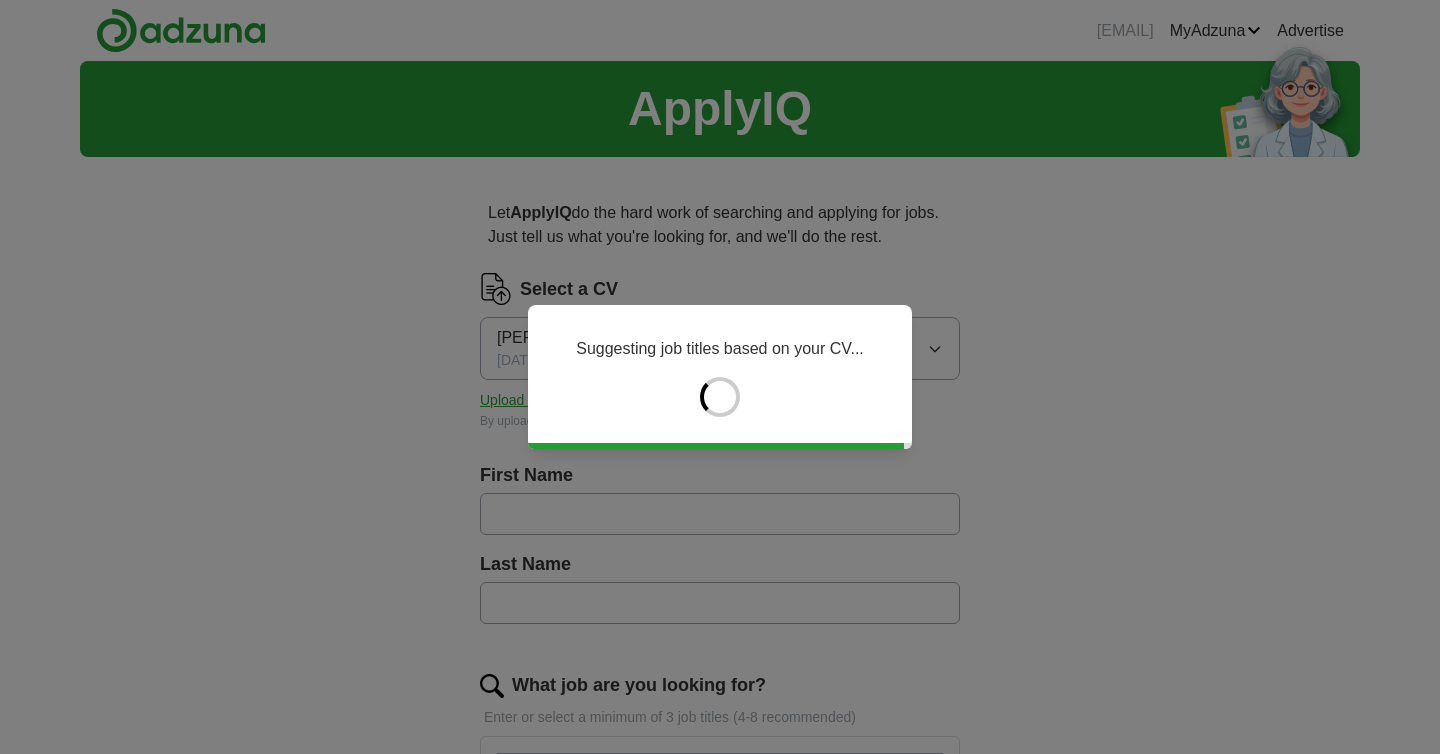 type on "******" 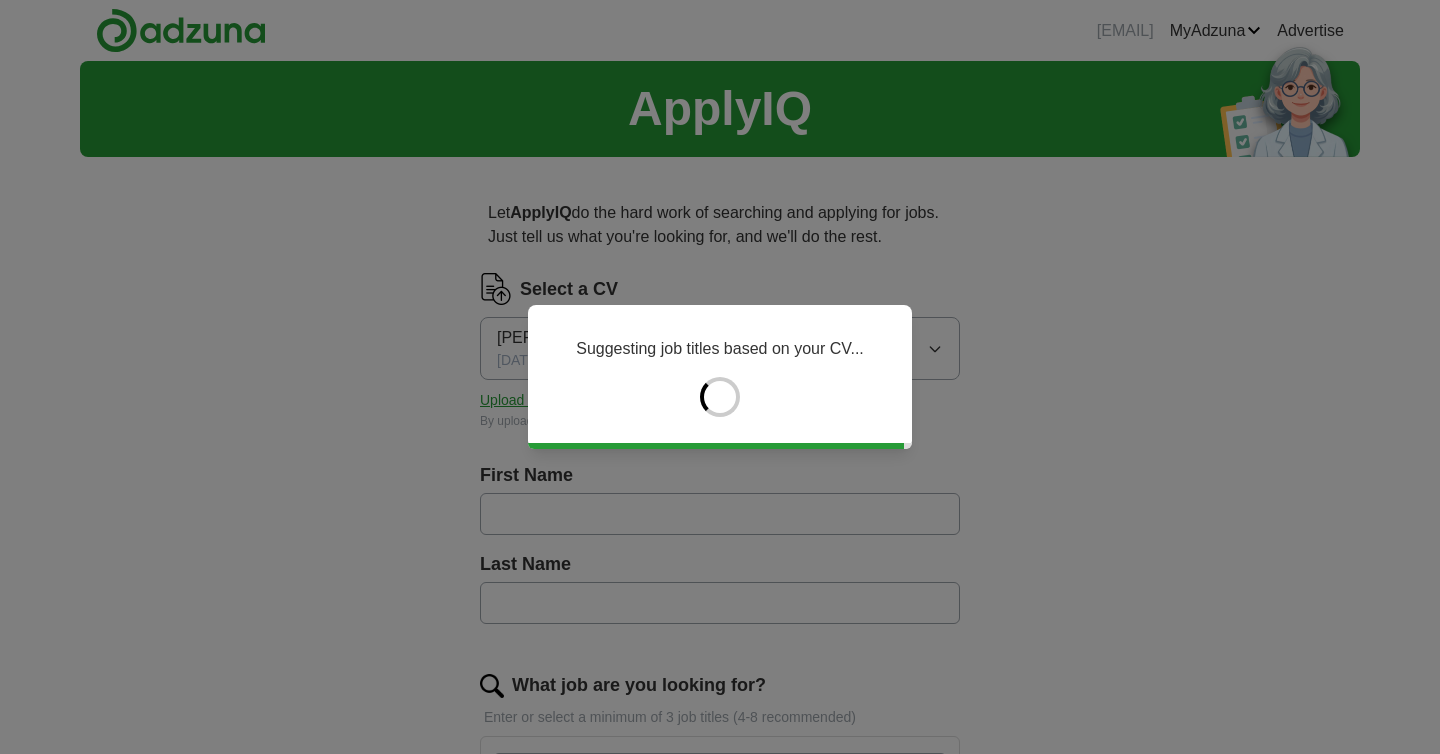 type on "*****" 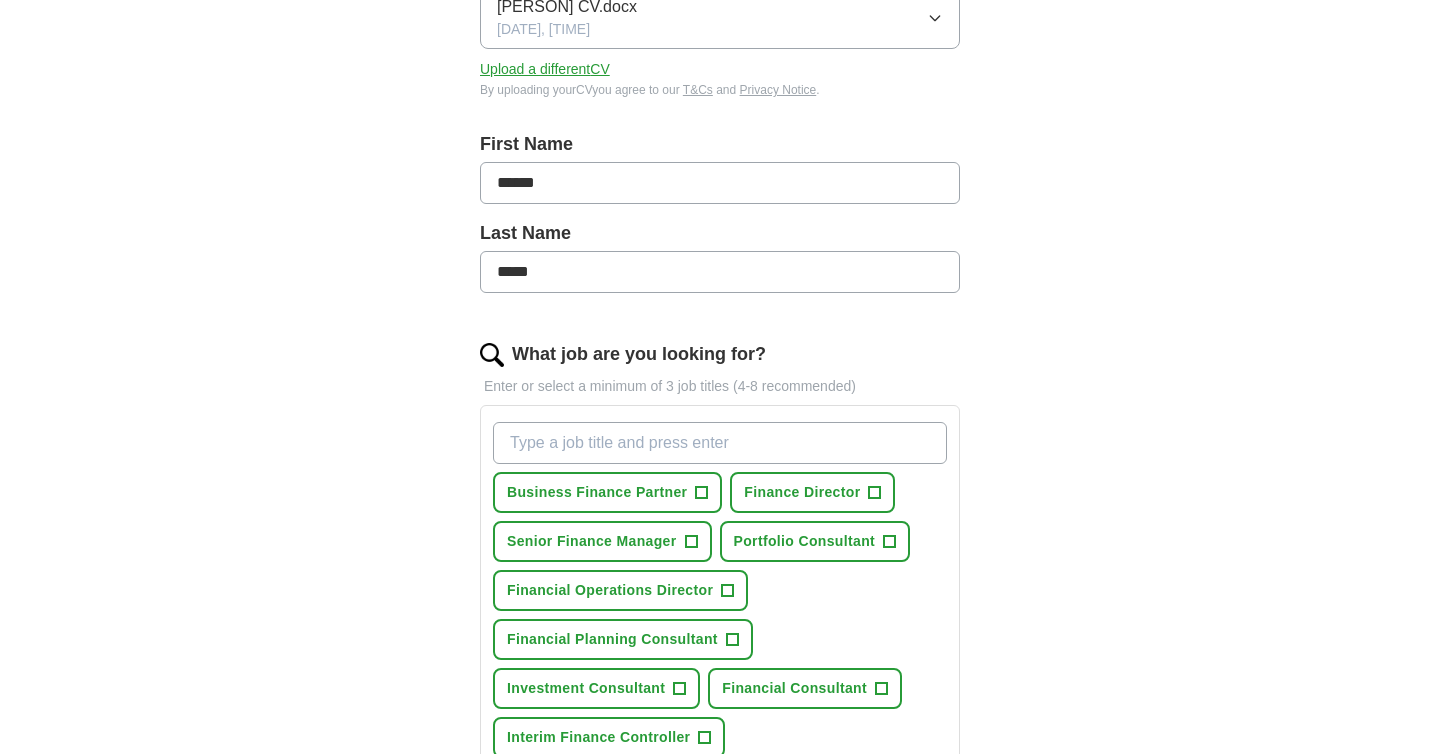 scroll, scrollTop: 333, scrollLeft: 0, axis: vertical 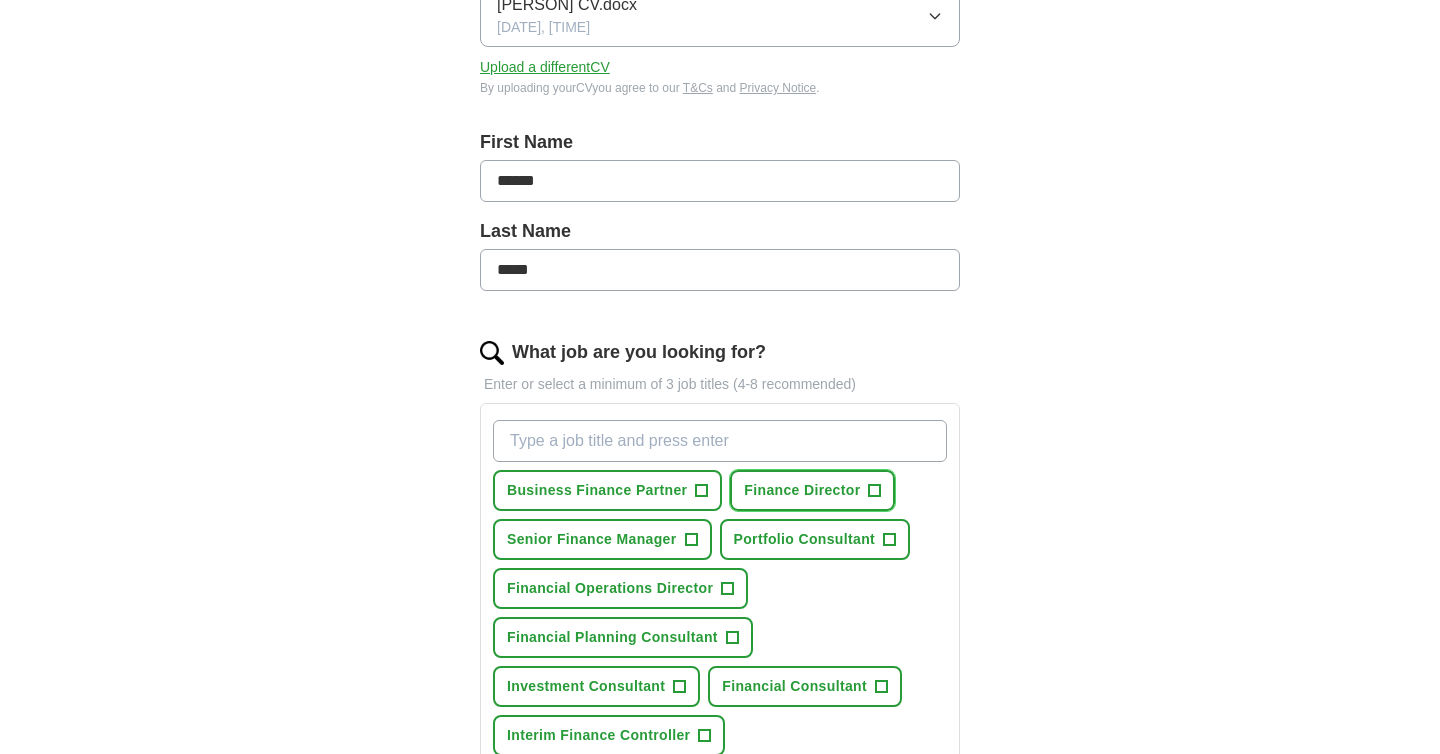 click on "+" at bounding box center [875, 491] 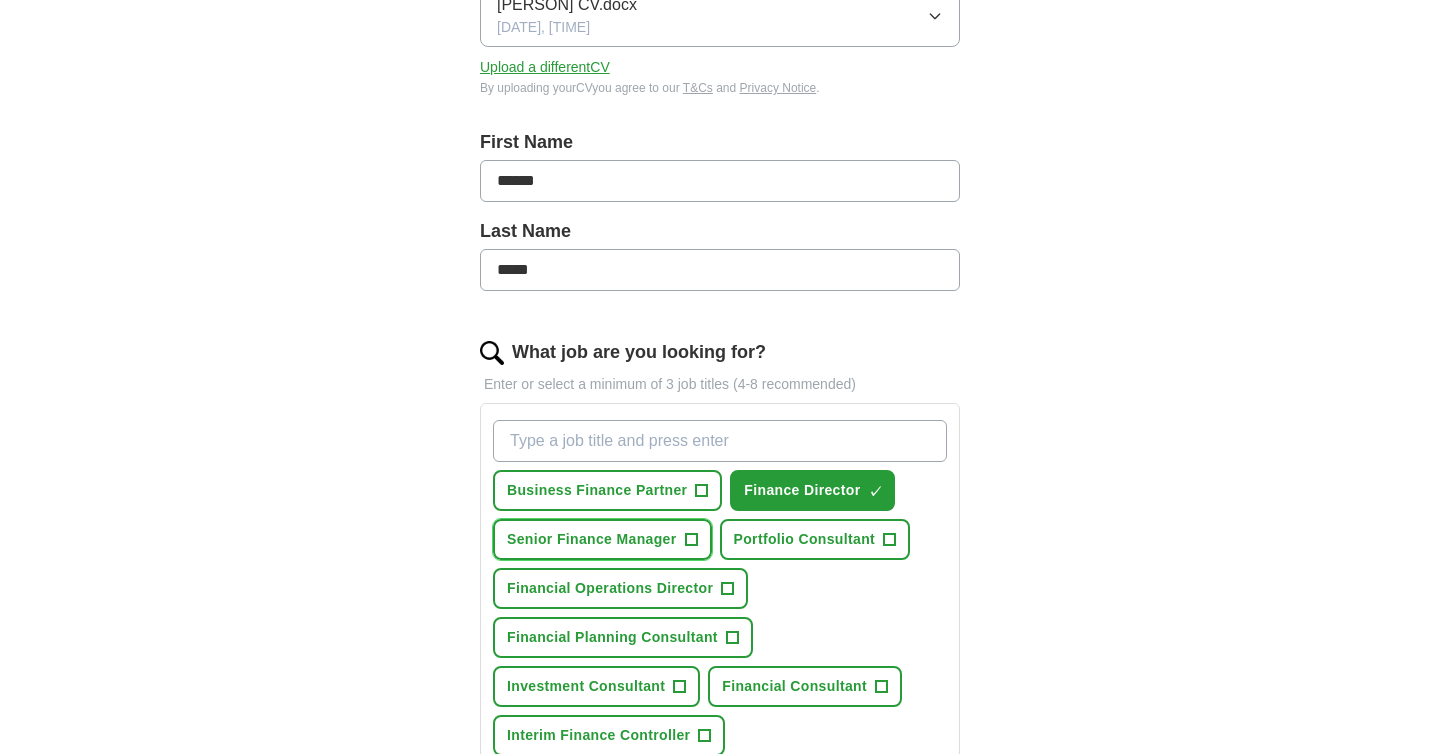 click on "+" at bounding box center (691, 540) 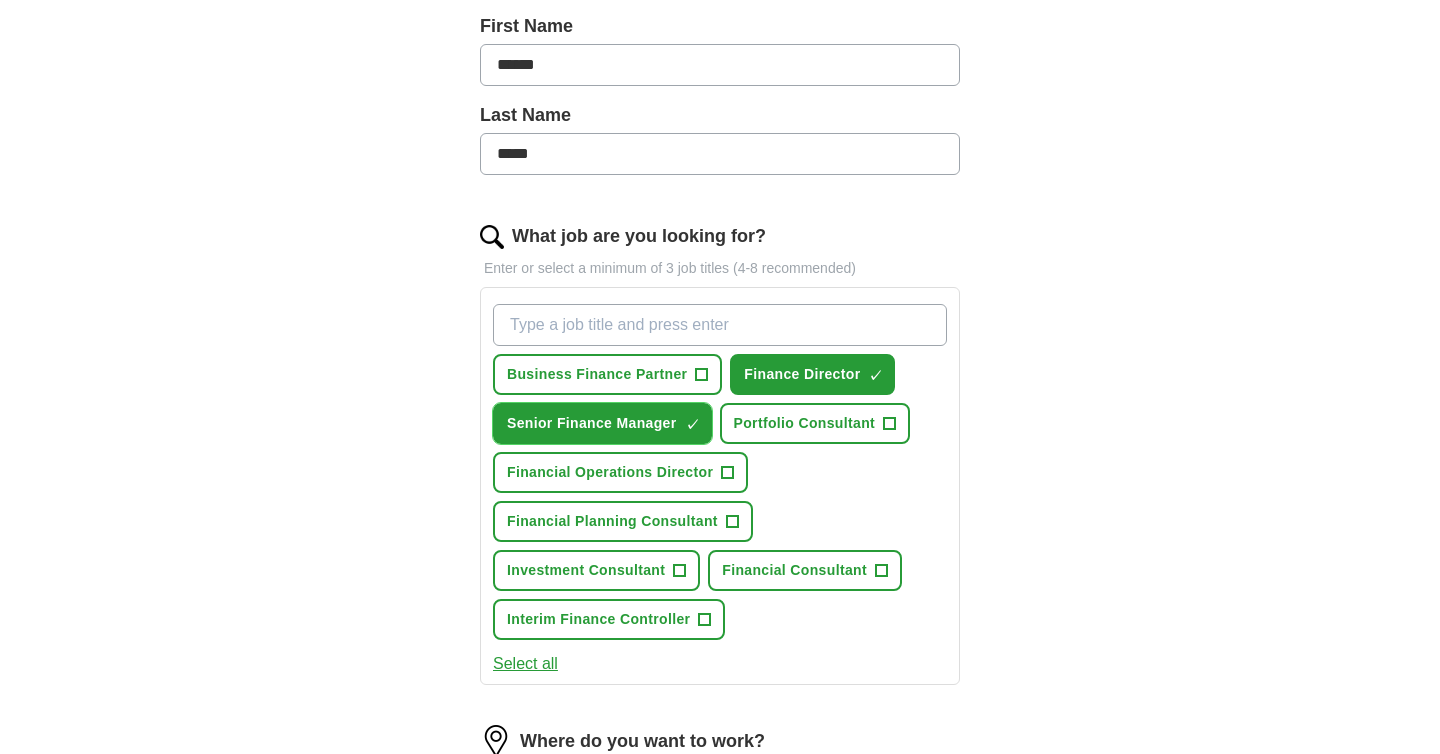 scroll, scrollTop: 459, scrollLeft: 0, axis: vertical 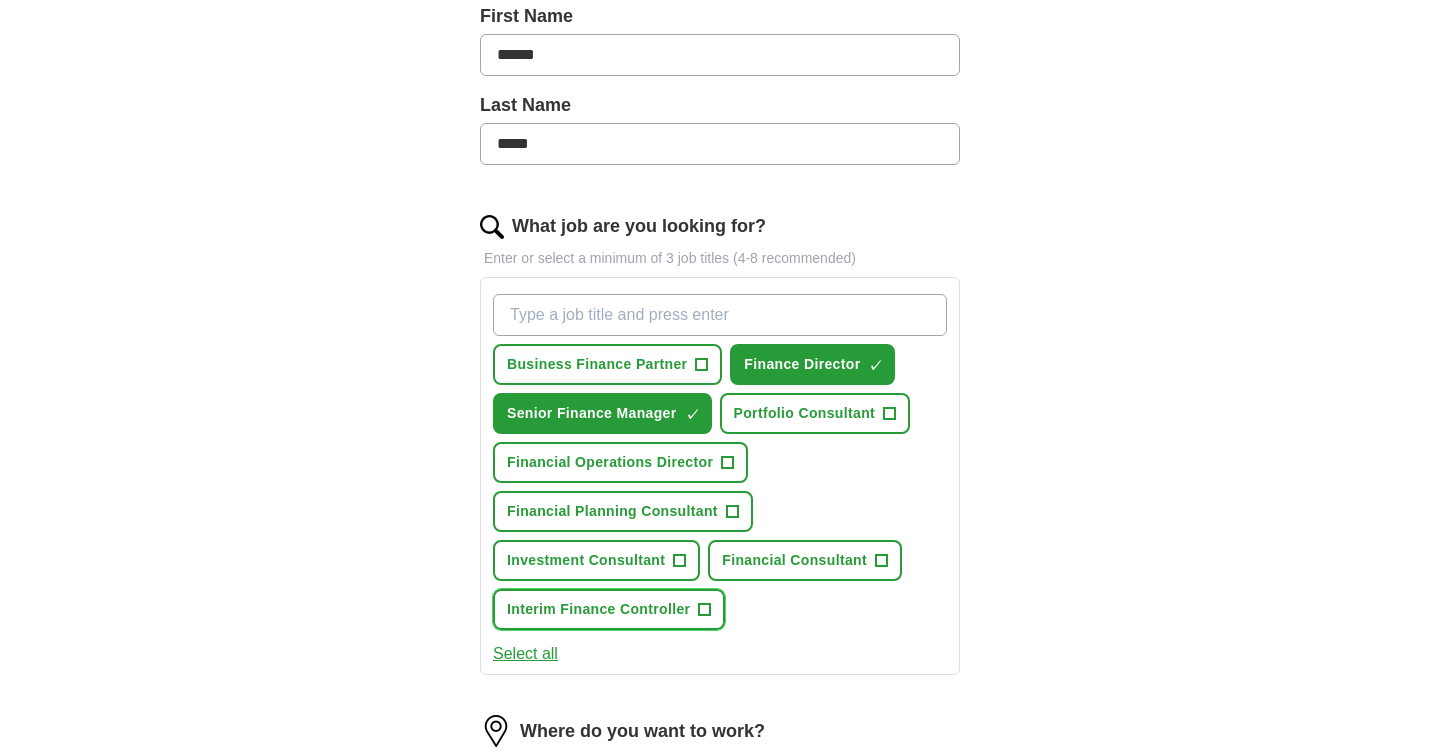 click on "+" at bounding box center [705, 610] 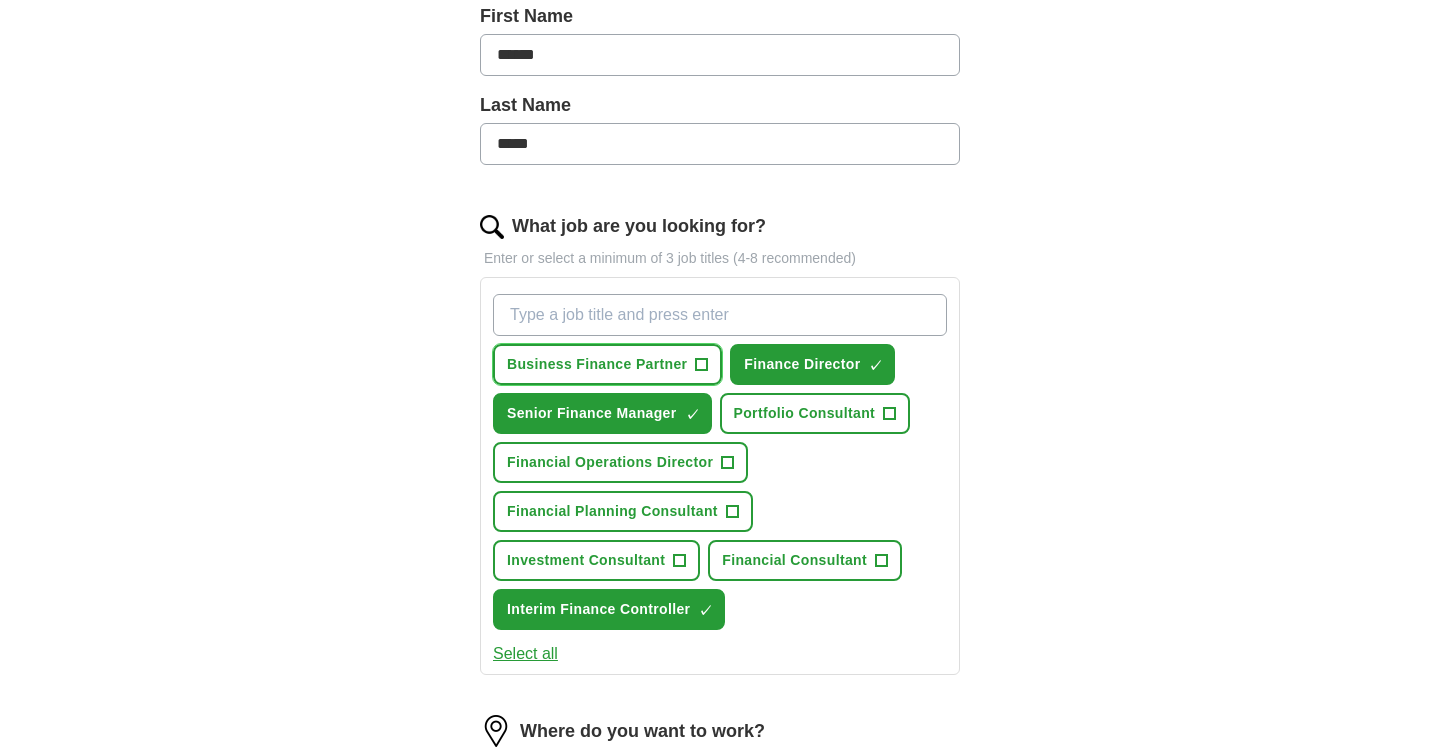 click on "+" at bounding box center [702, 365] 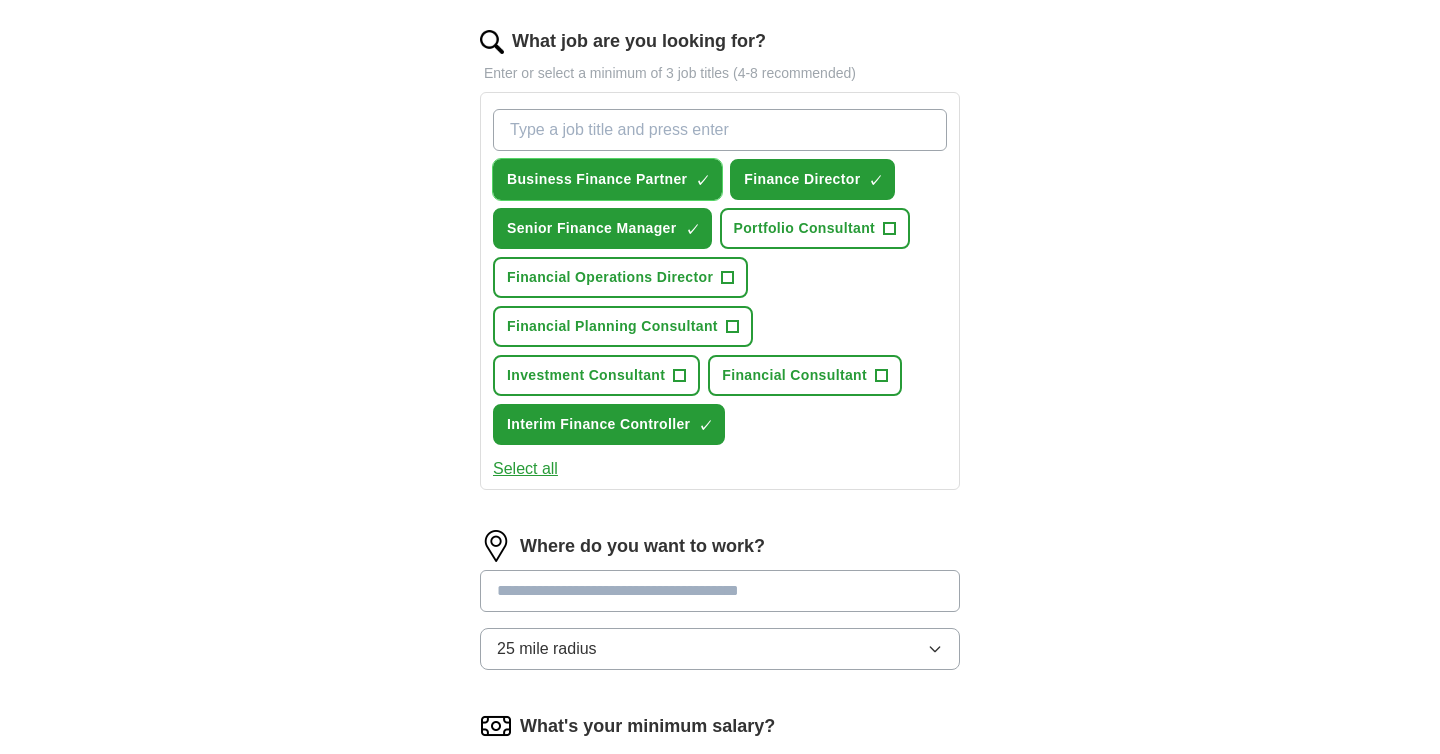 scroll, scrollTop: 645, scrollLeft: 0, axis: vertical 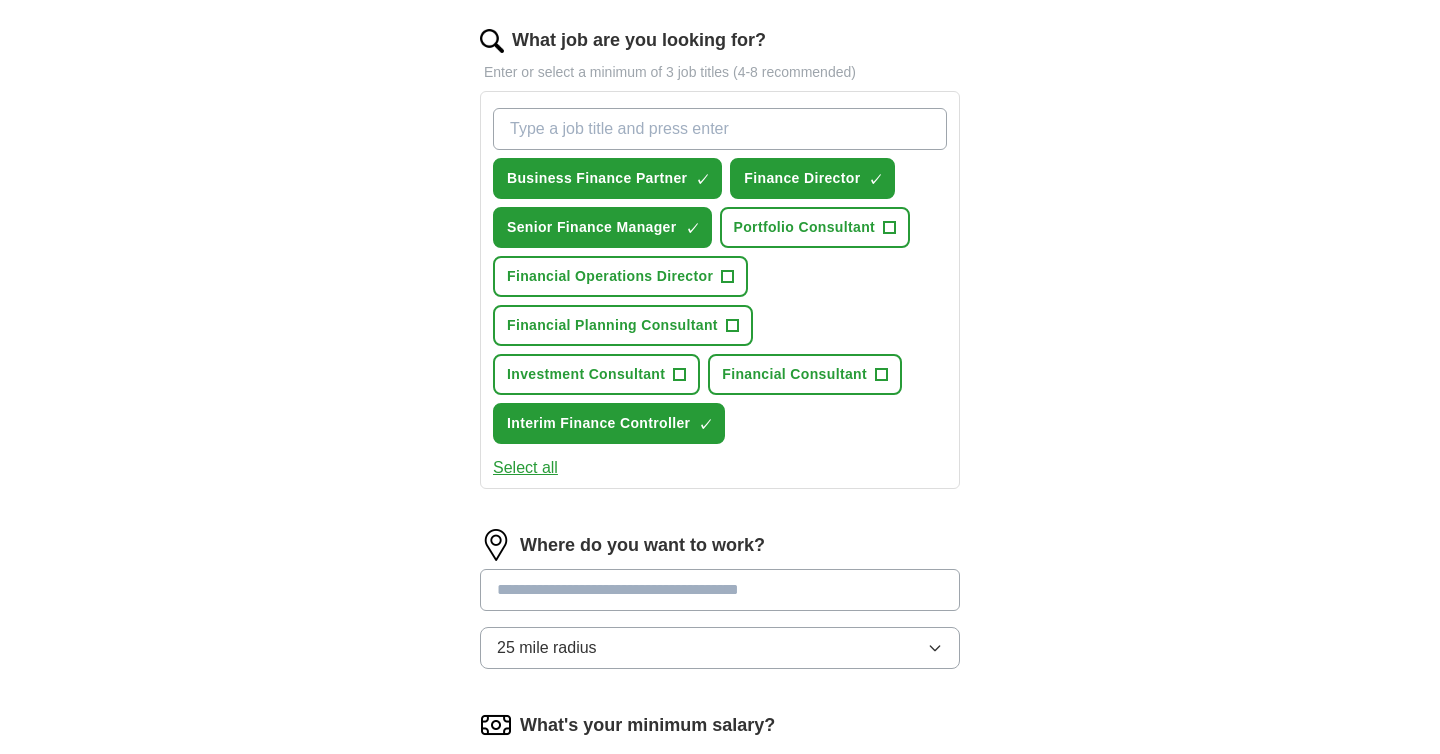 click at bounding box center (720, 590) 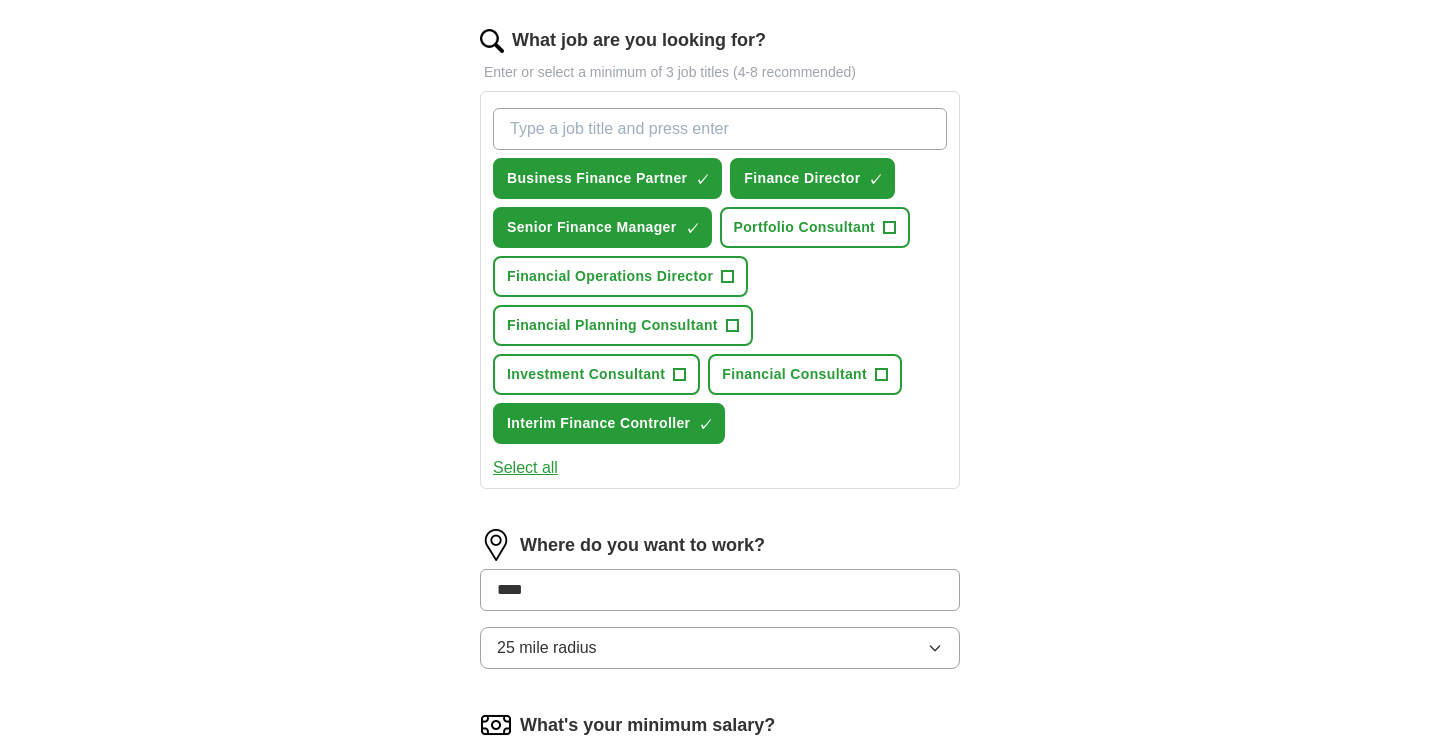 type on "*****" 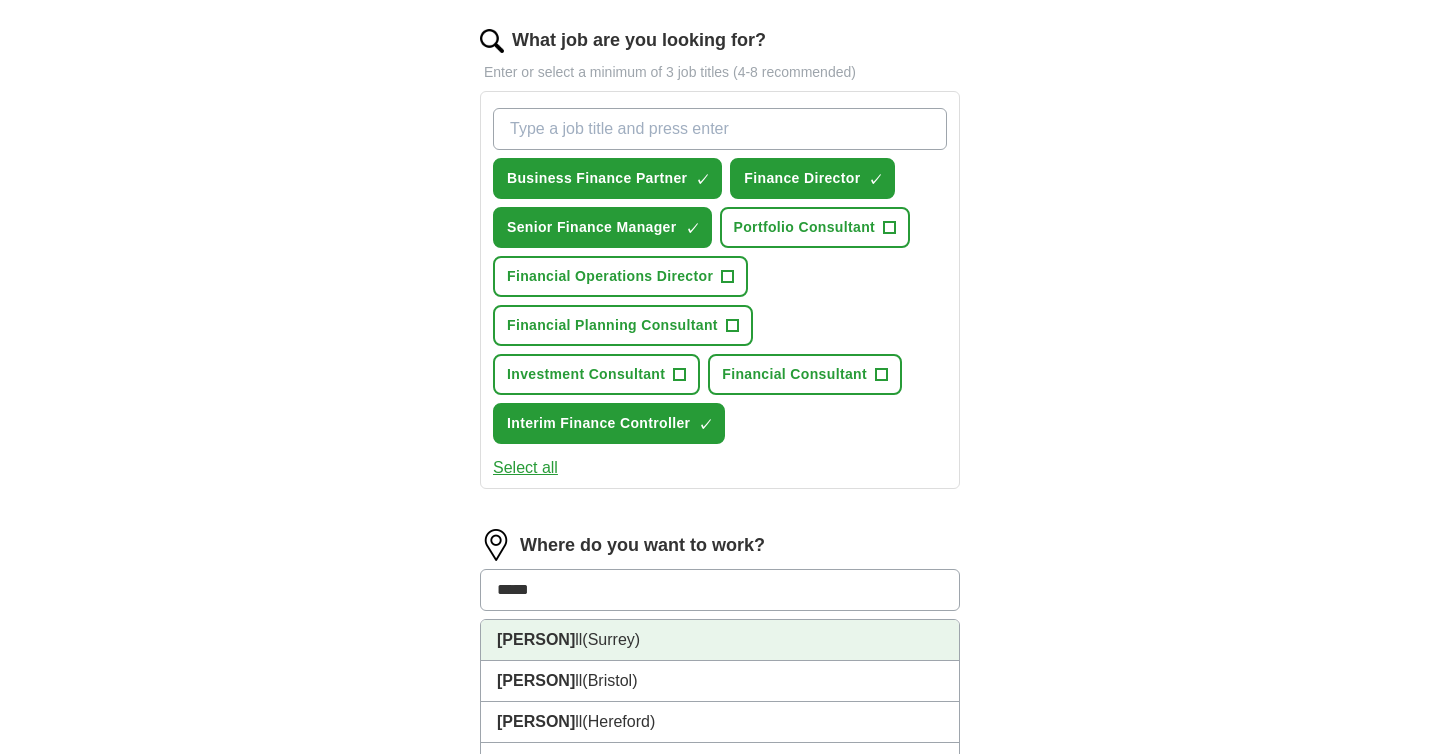click on "[PERSON] ([LOCATION])" at bounding box center (720, 640) 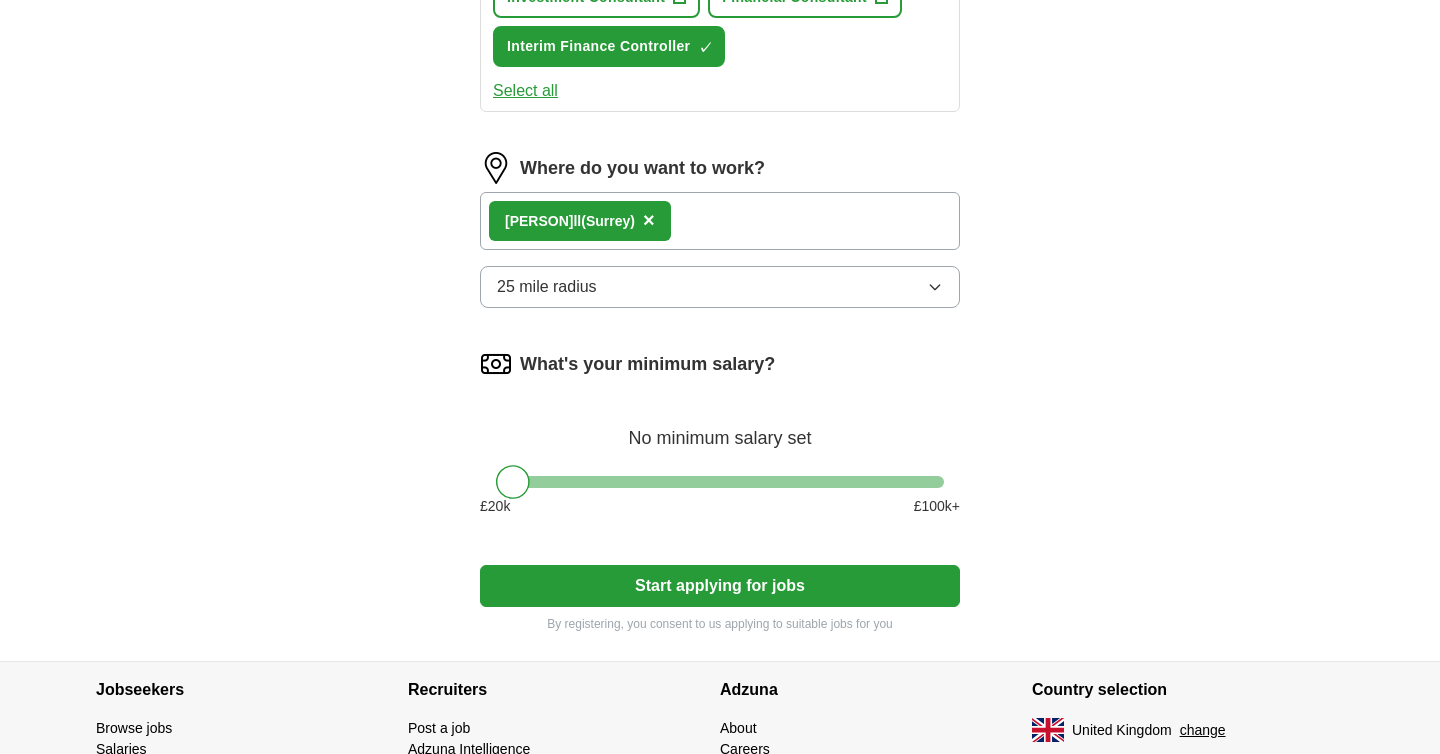 scroll, scrollTop: 1023, scrollLeft: 0, axis: vertical 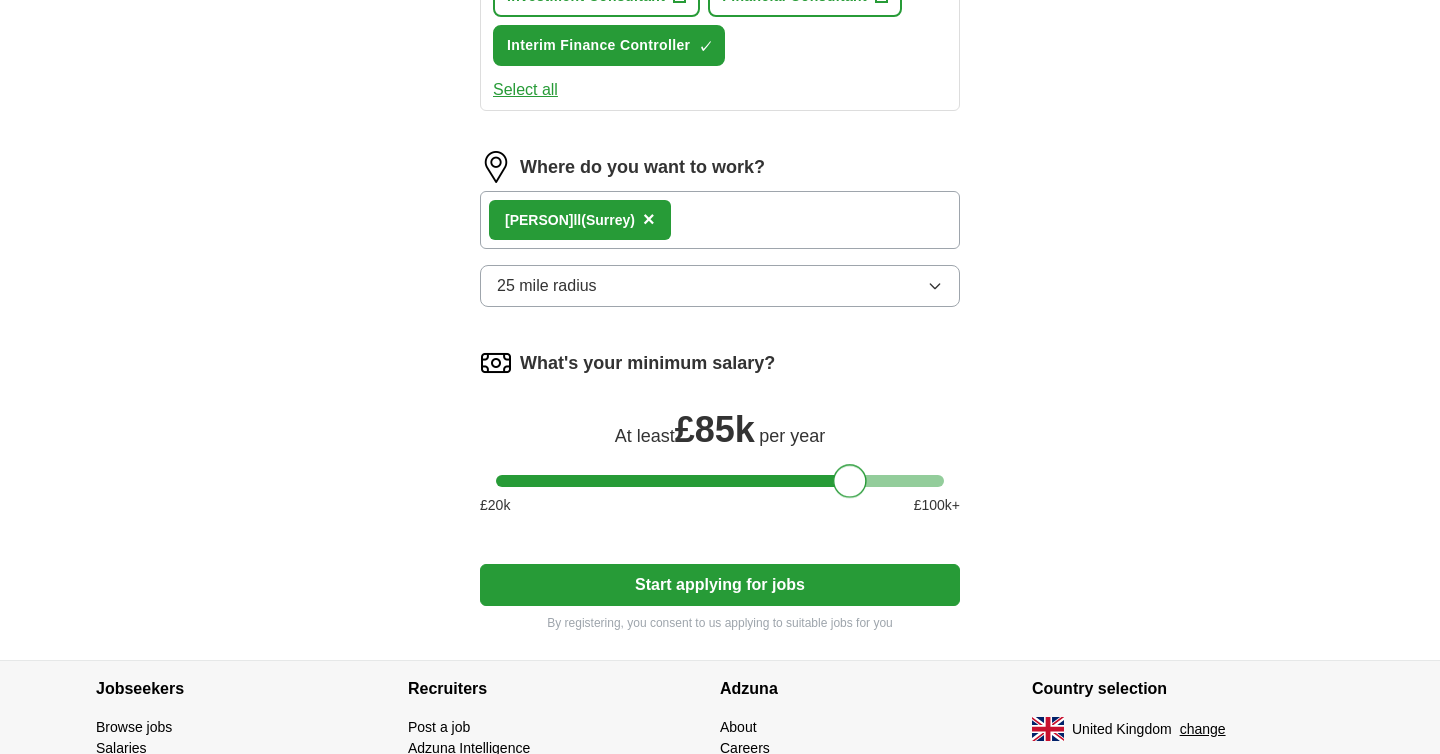 drag, startPoint x: 518, startPoint y: 480, endPoint x: 857, endPoint y: 495, distance: 339.3317 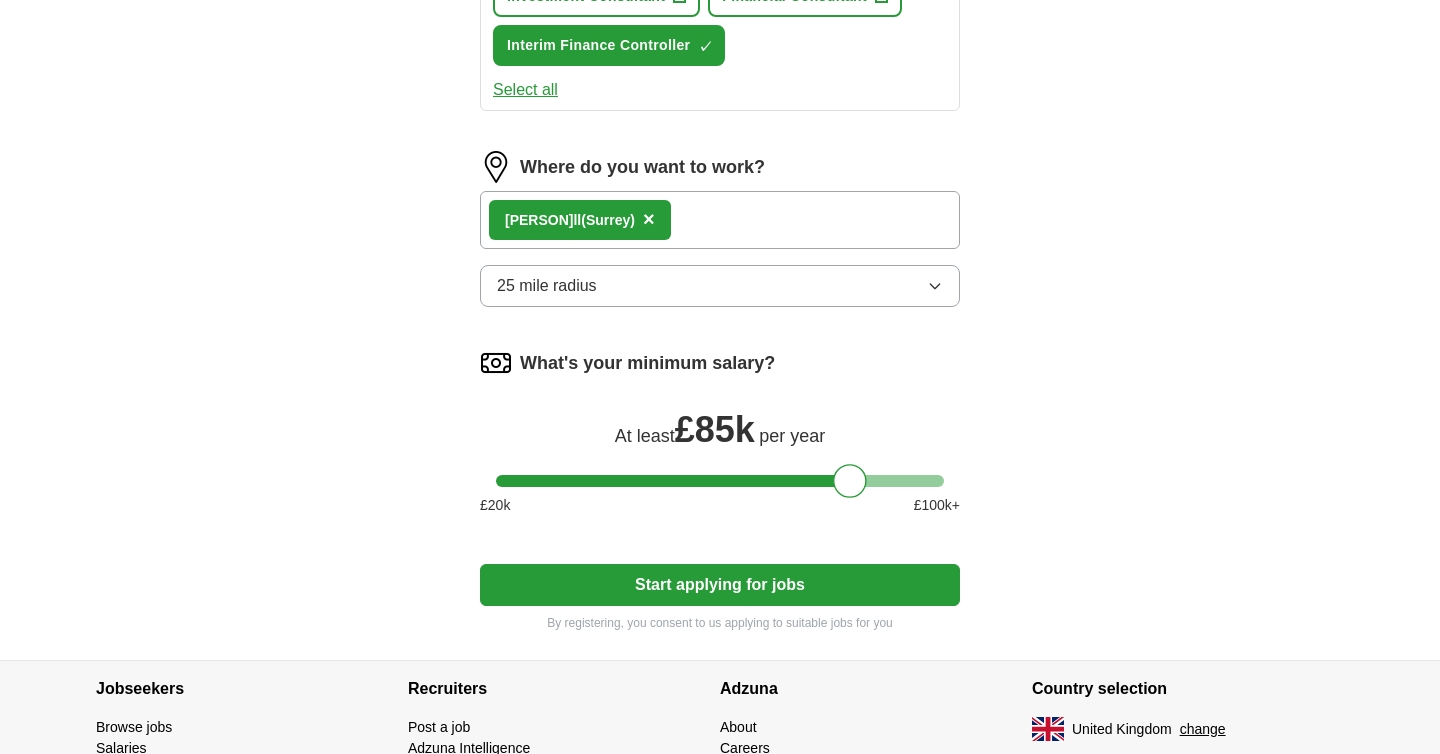 click on "Start applying for jobs" at bounding box center [720, 585] 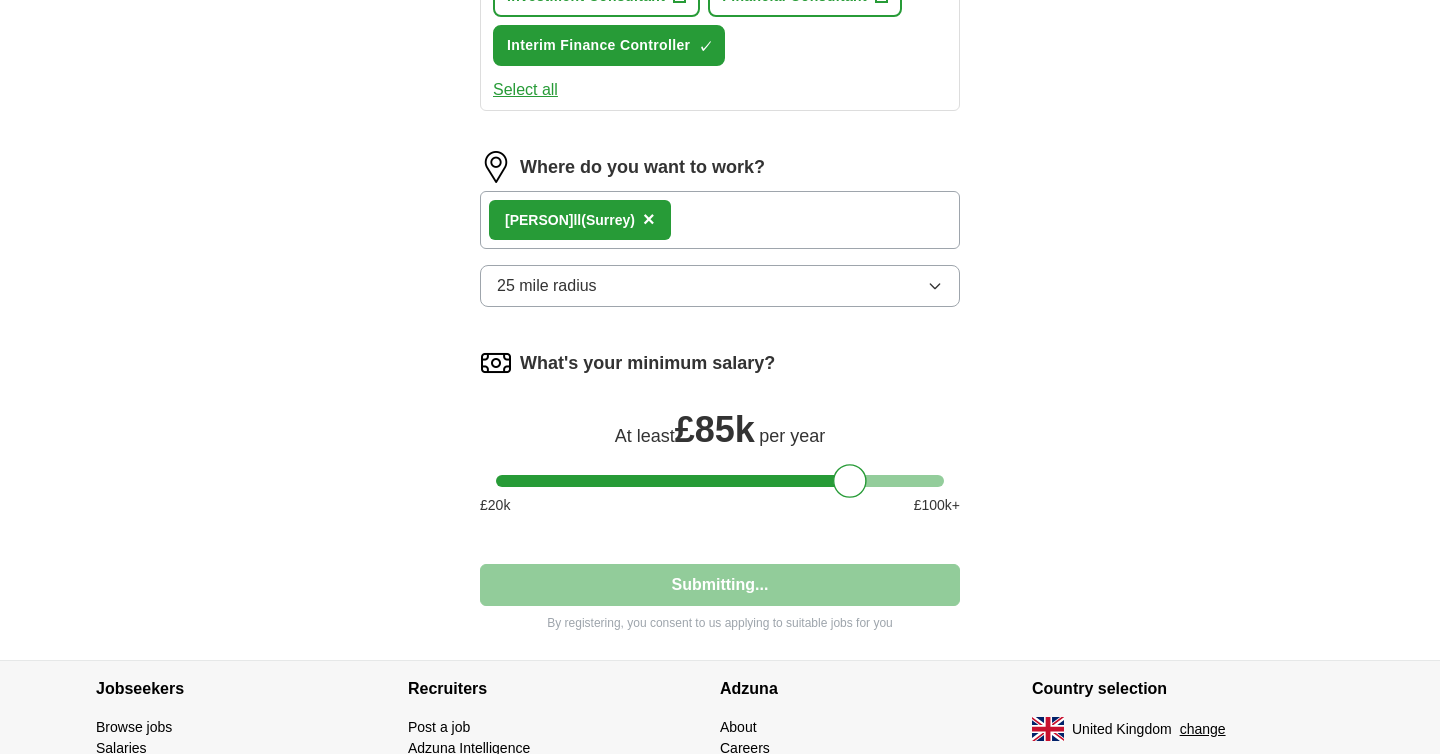 select on "**" 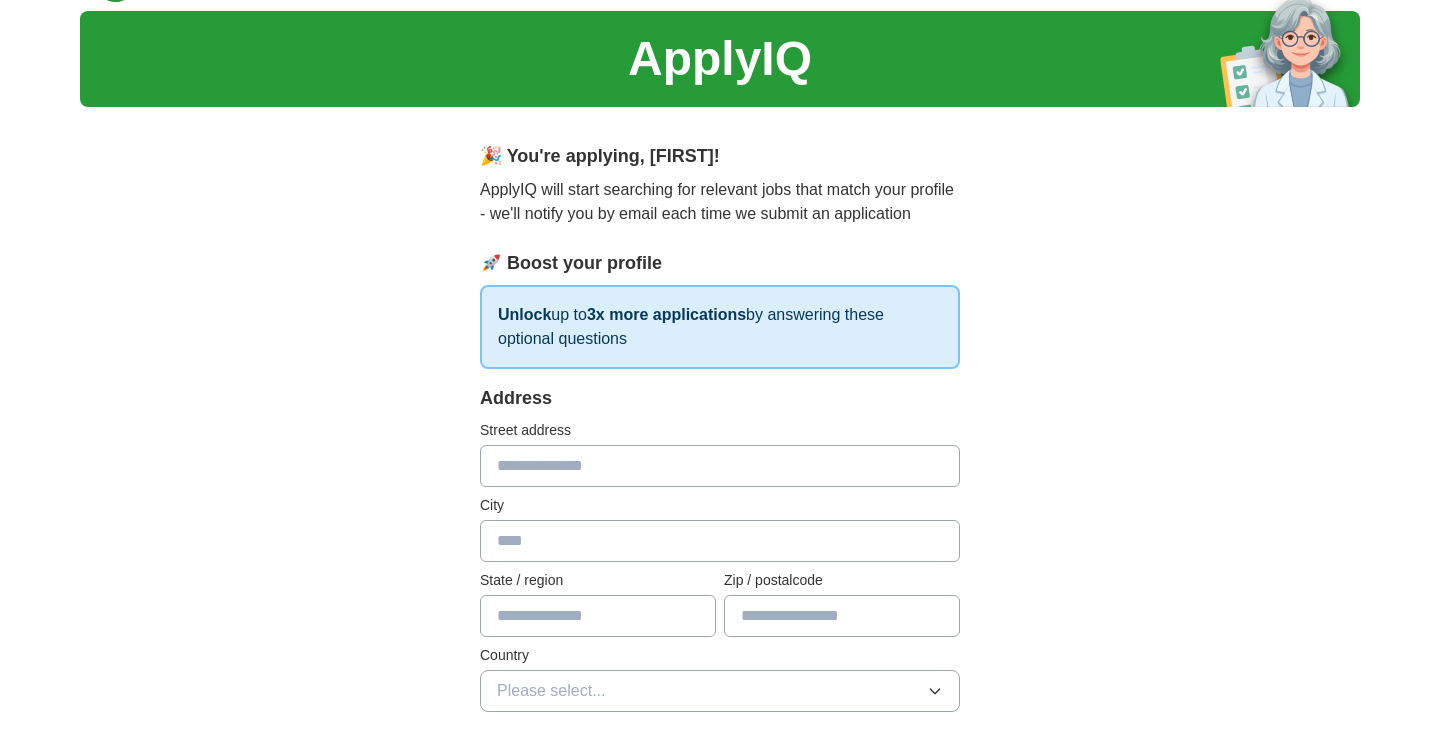 scroll, scrollTop: 0, scrollLeft: 0, axis: both 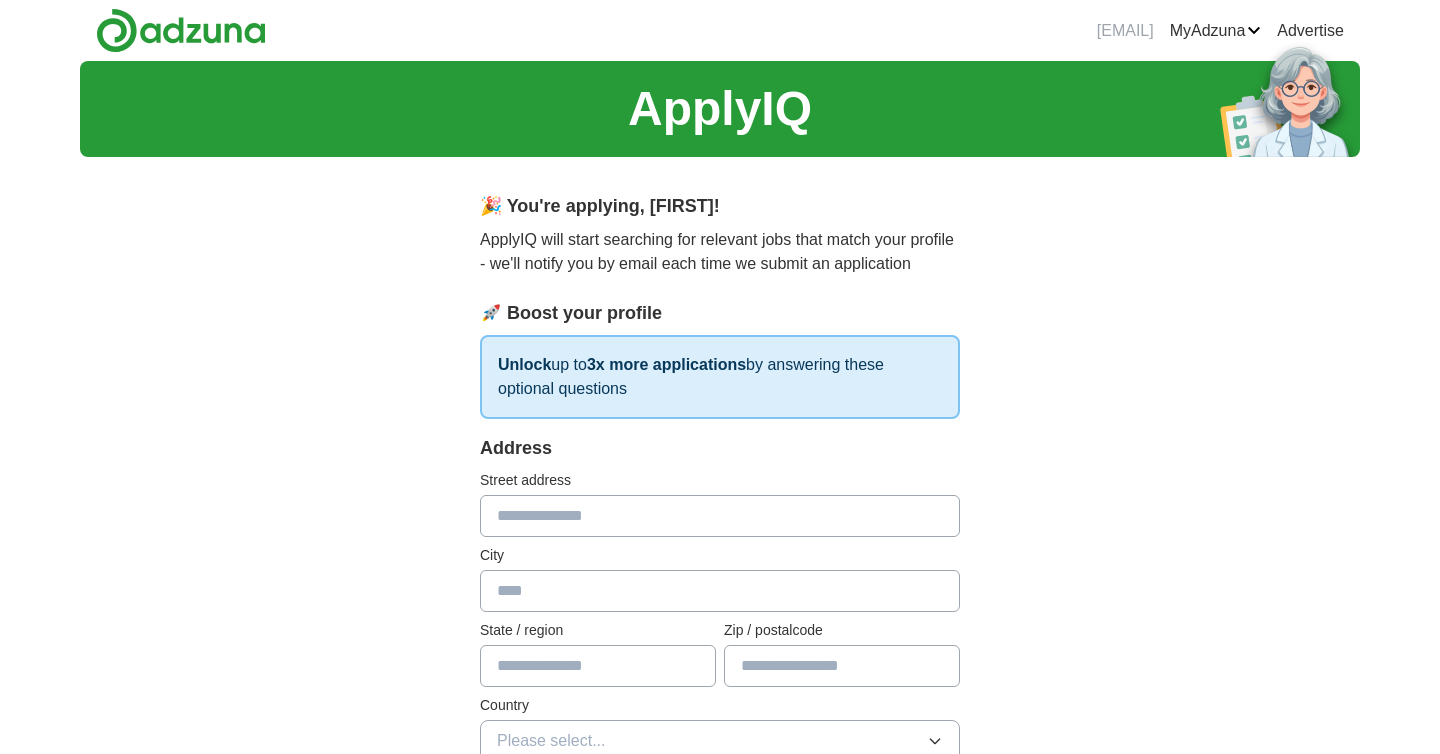 click at bounding box center [720, 516] 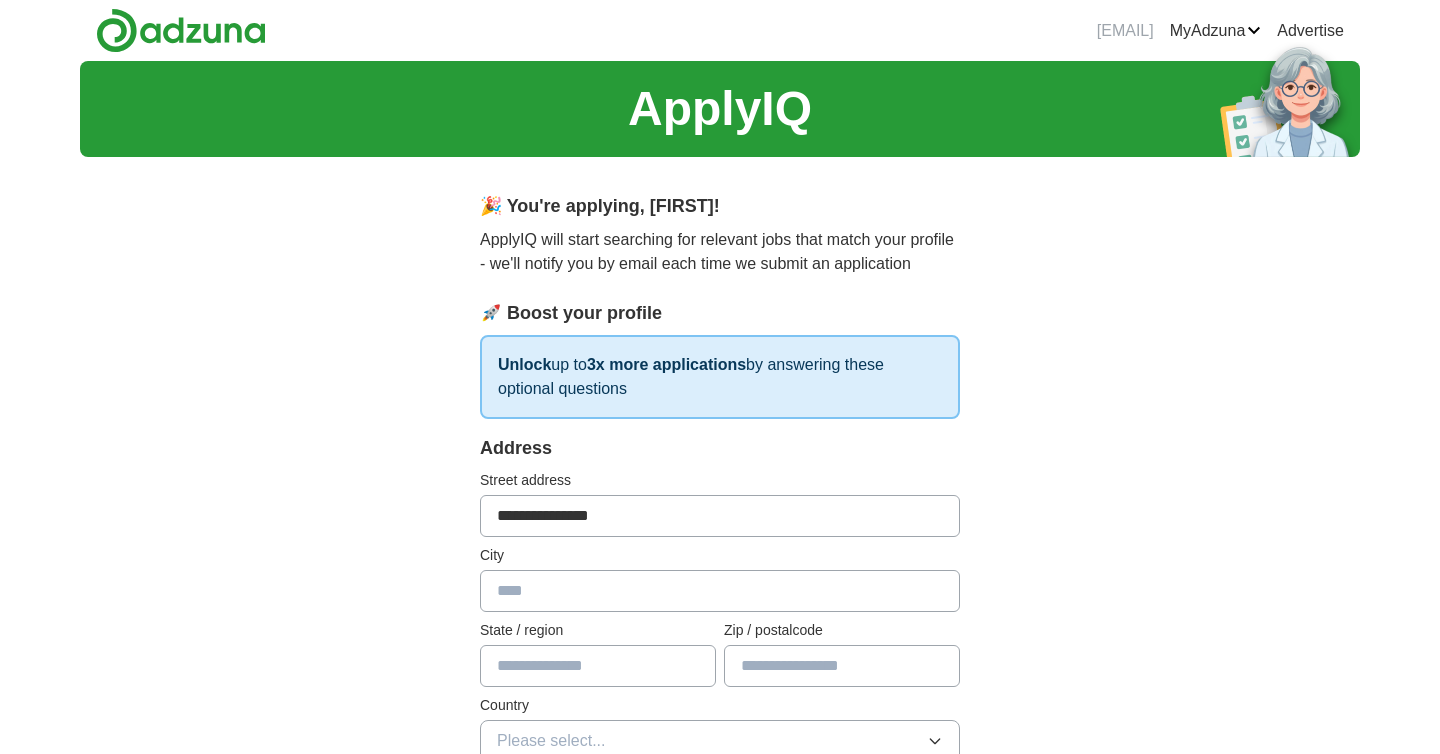 type on "*******" 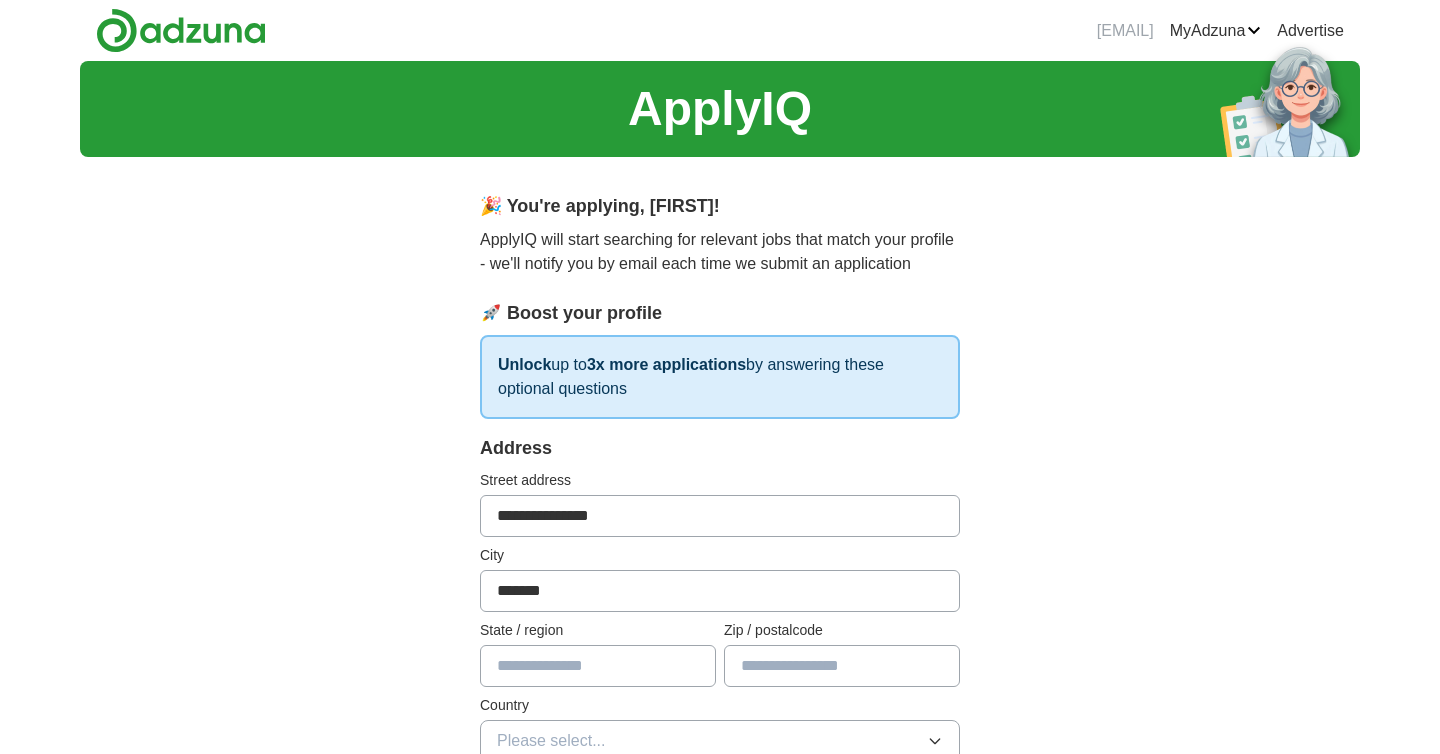 type on "******" 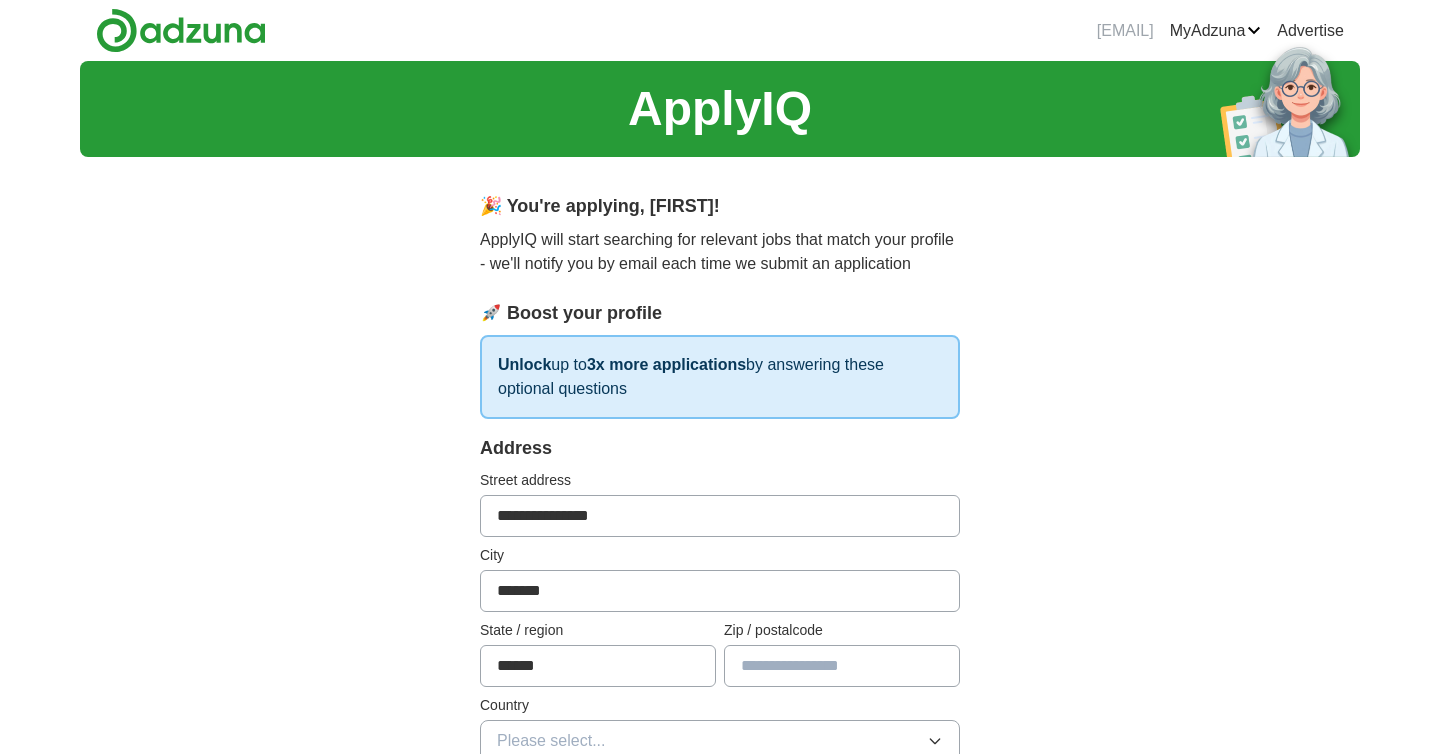 type on "******" 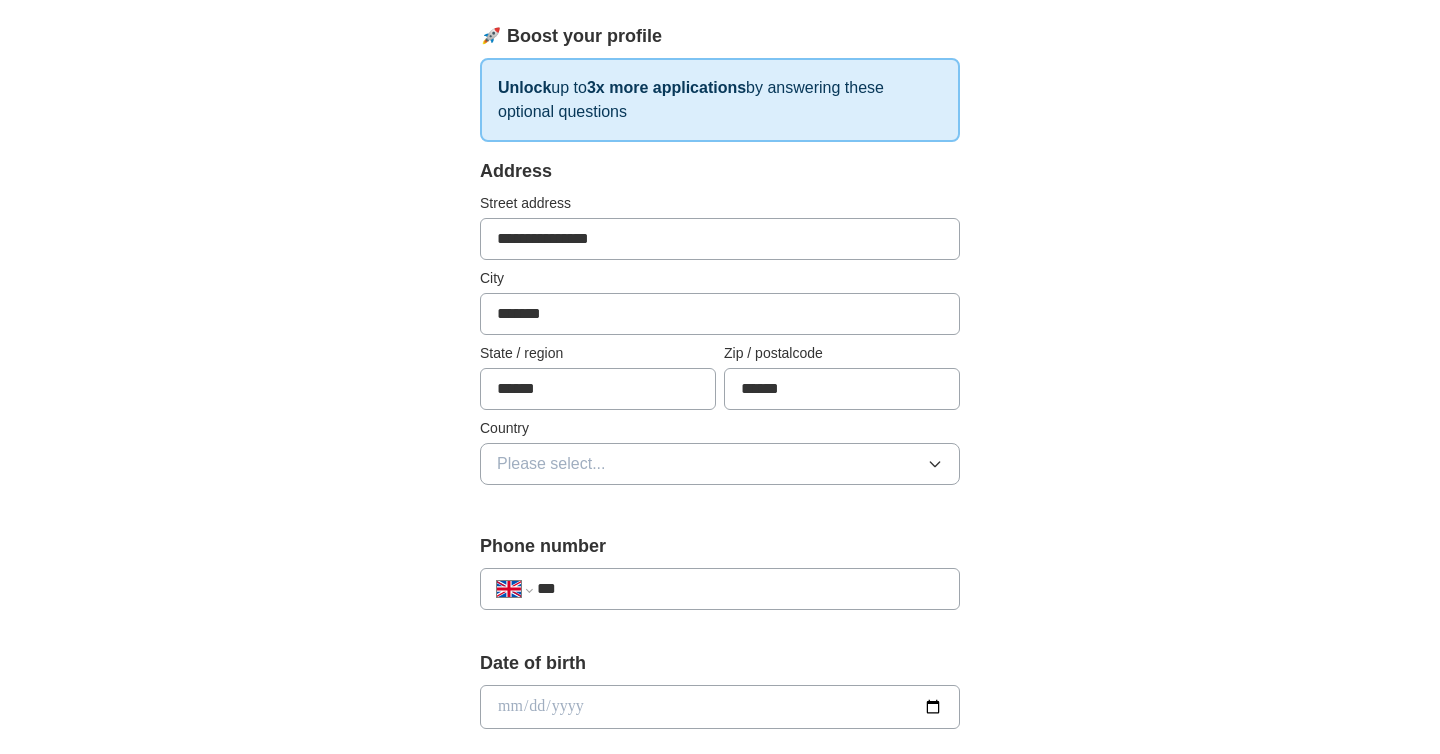 scroll, scrollTop: 286, scrollLeft: 0, axis: vertical 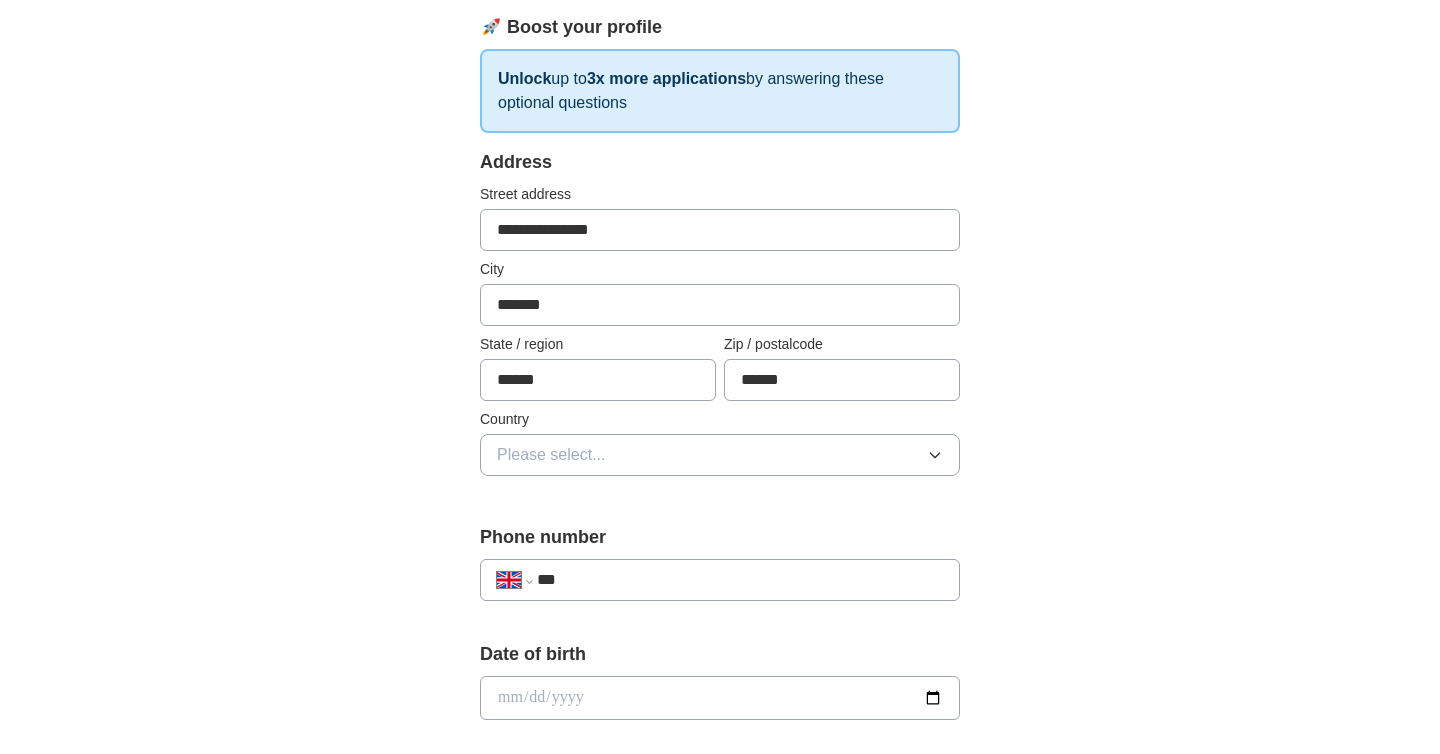 click on "Please select..." at bounding box center (720, 455) 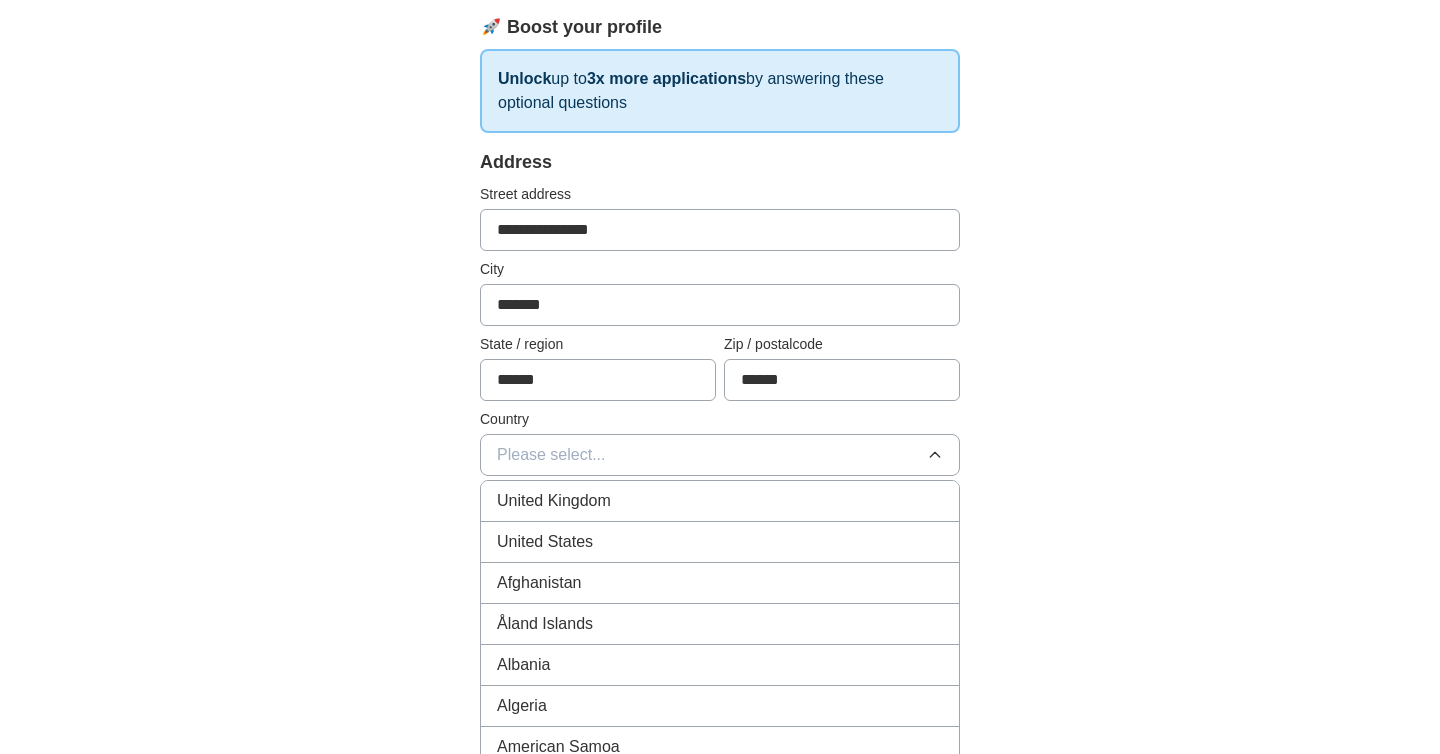 click on "United Kingdom" at bounding box center (720, 501) 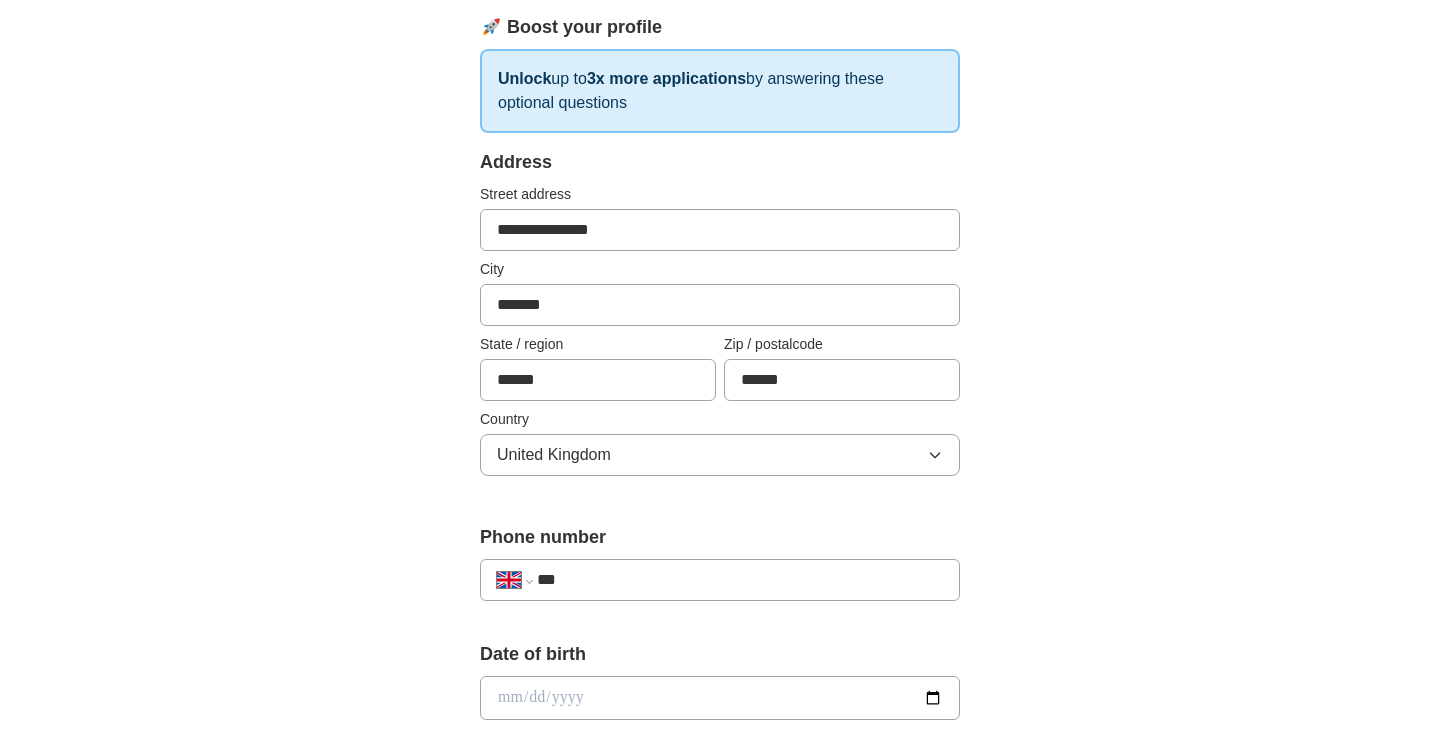 click on "***" at bounding box center (740, 580) 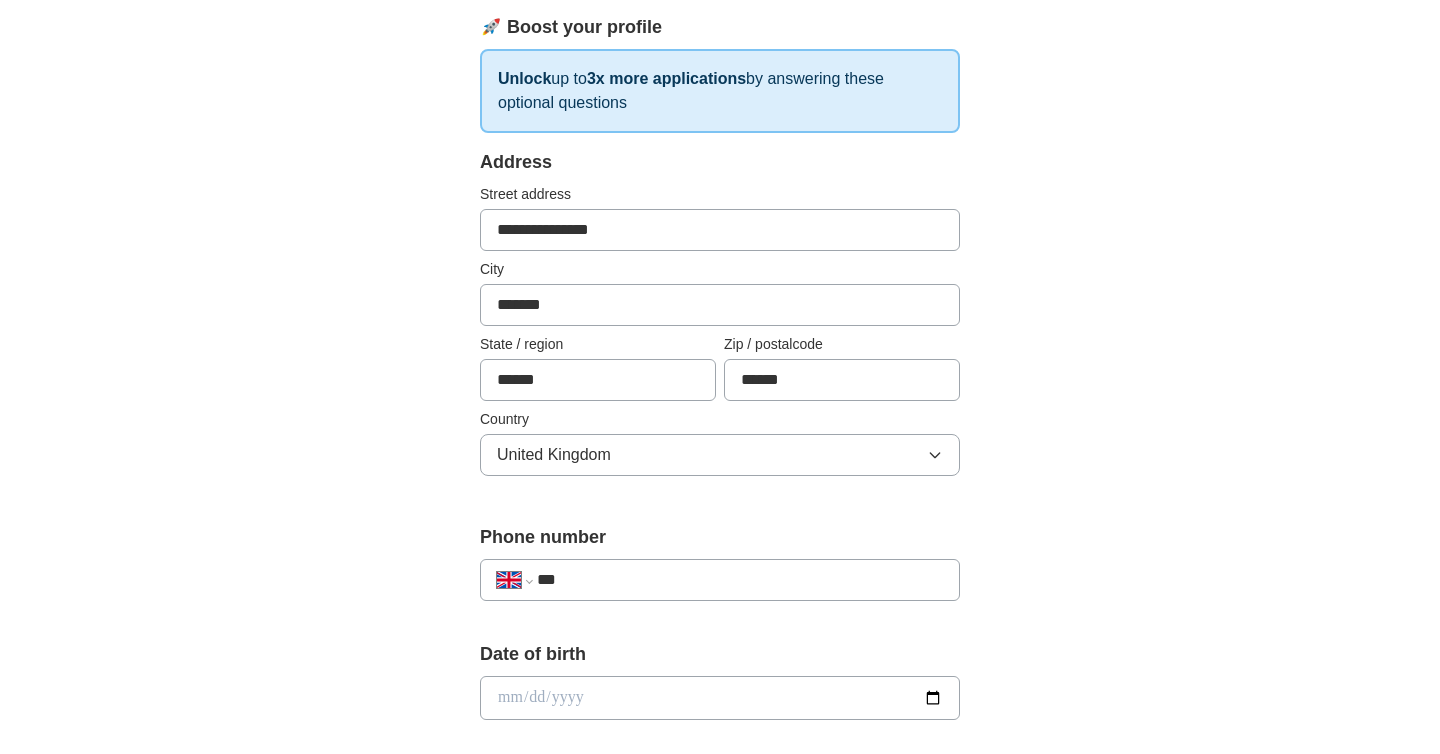 type on "**********" 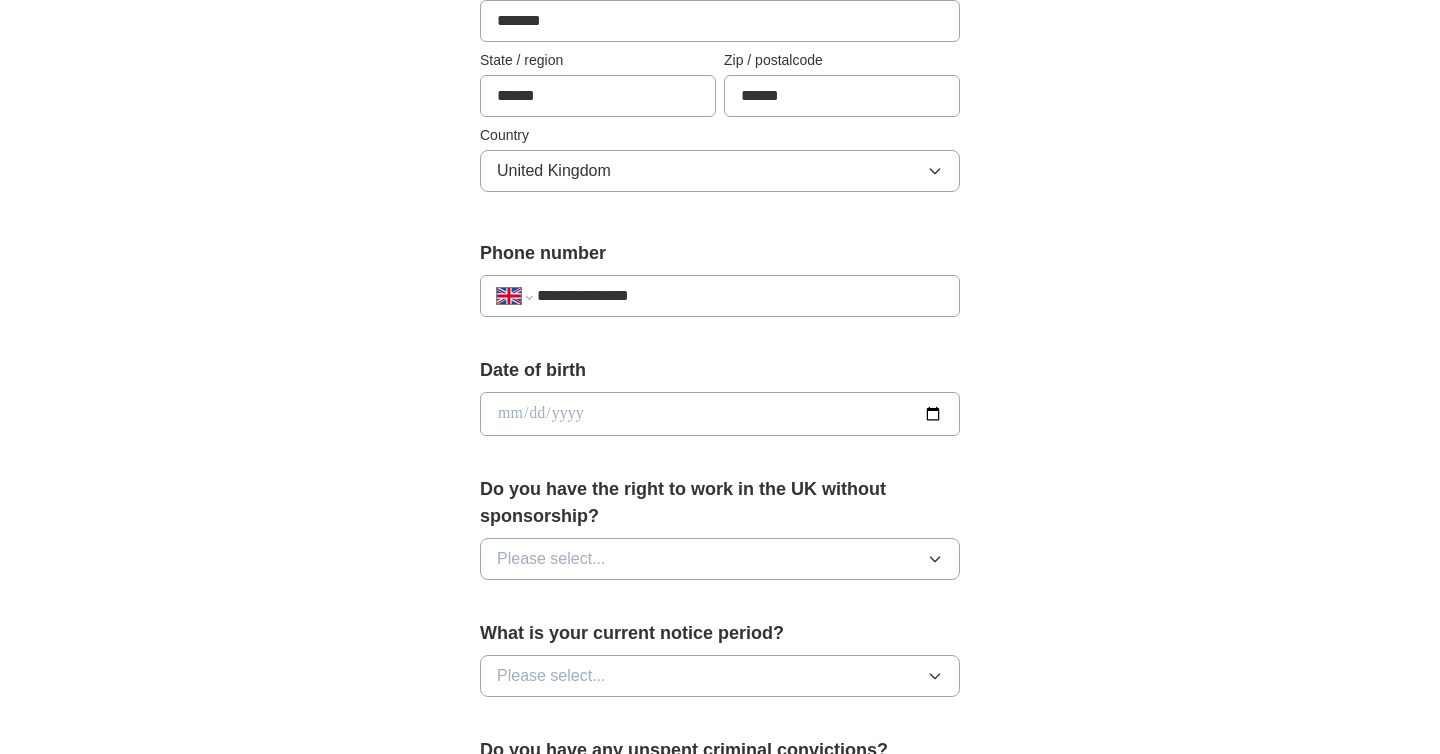 scroll, scrollTop: 610, scrollLeft: 0, axis: vertical 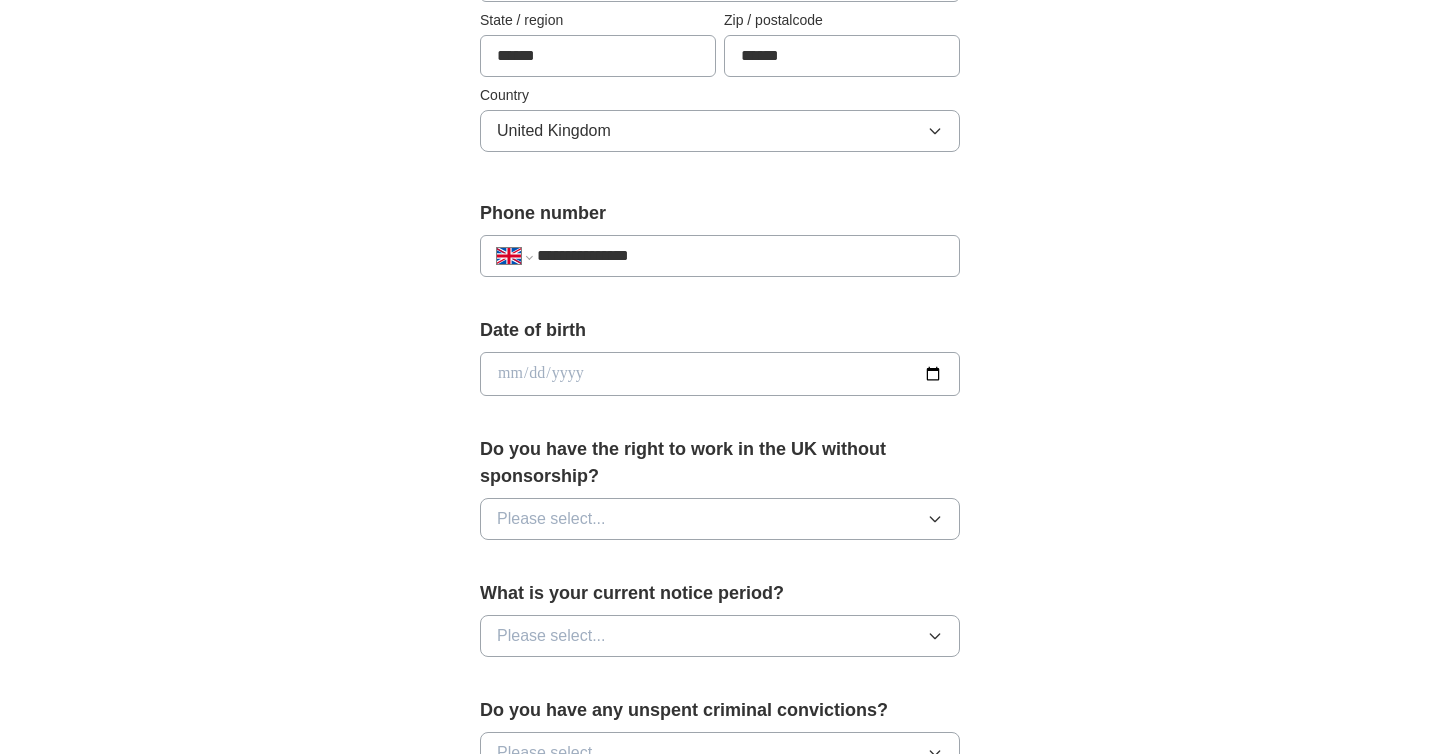 click at bounding box center (720, 374) 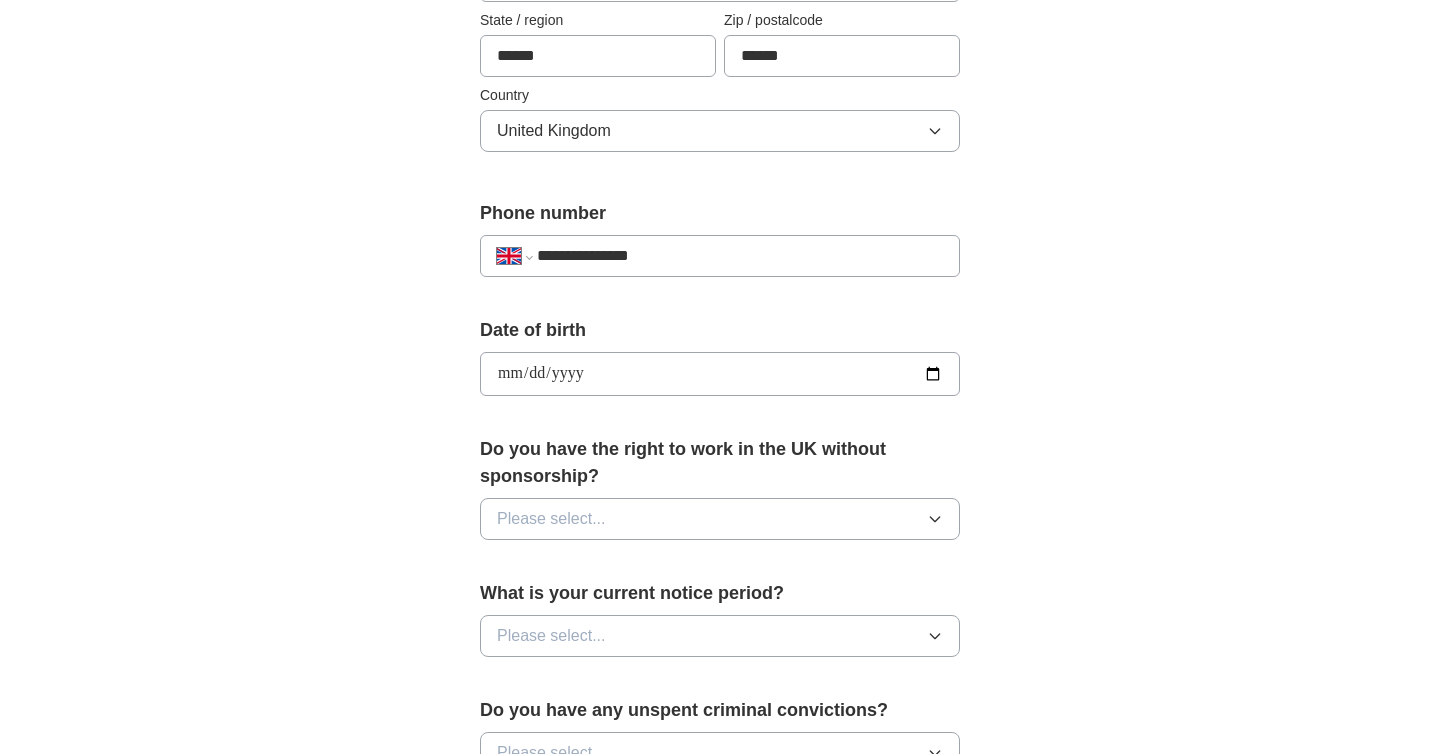 type on "**********" 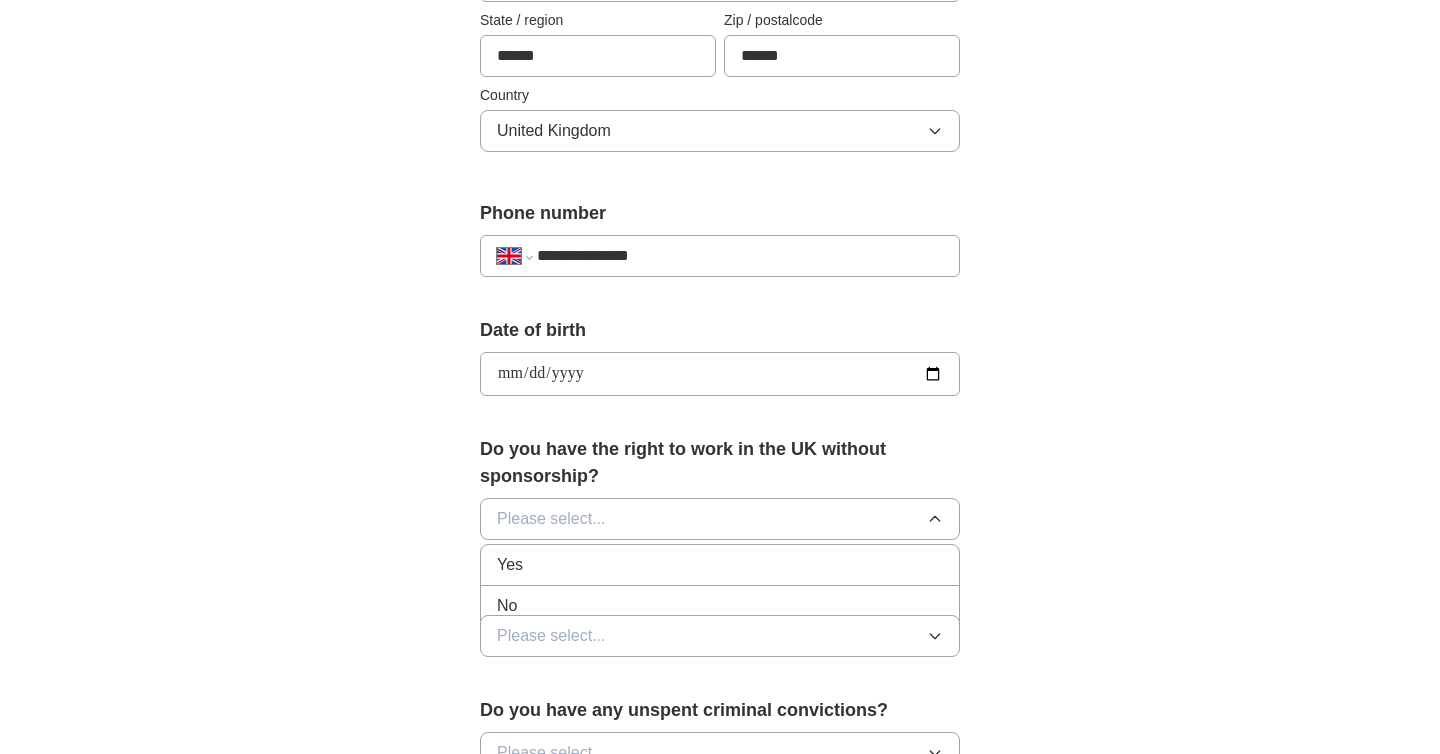 click on "Yes" at bounding box center [720, 565] 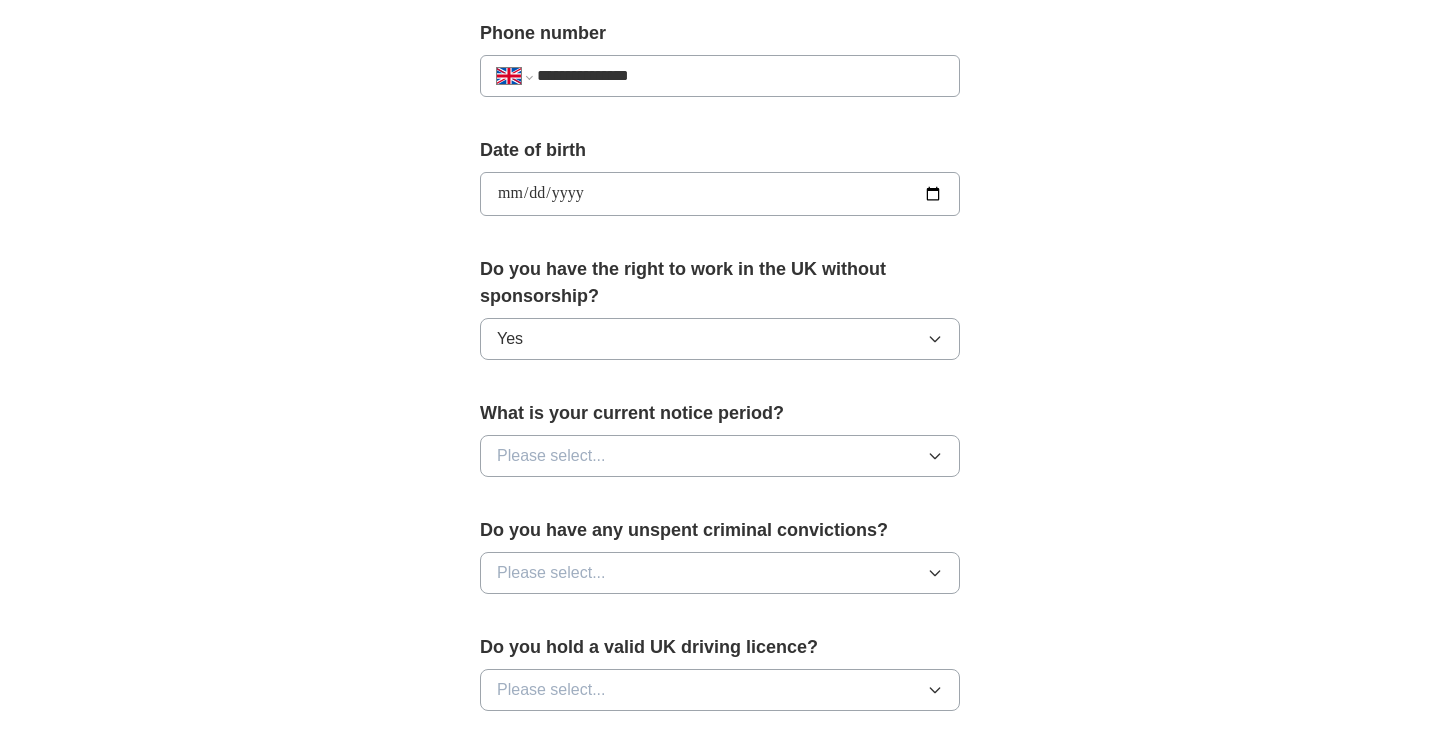 scroll, scrollTop: 825, scrollLeft: 0, axis: vertical 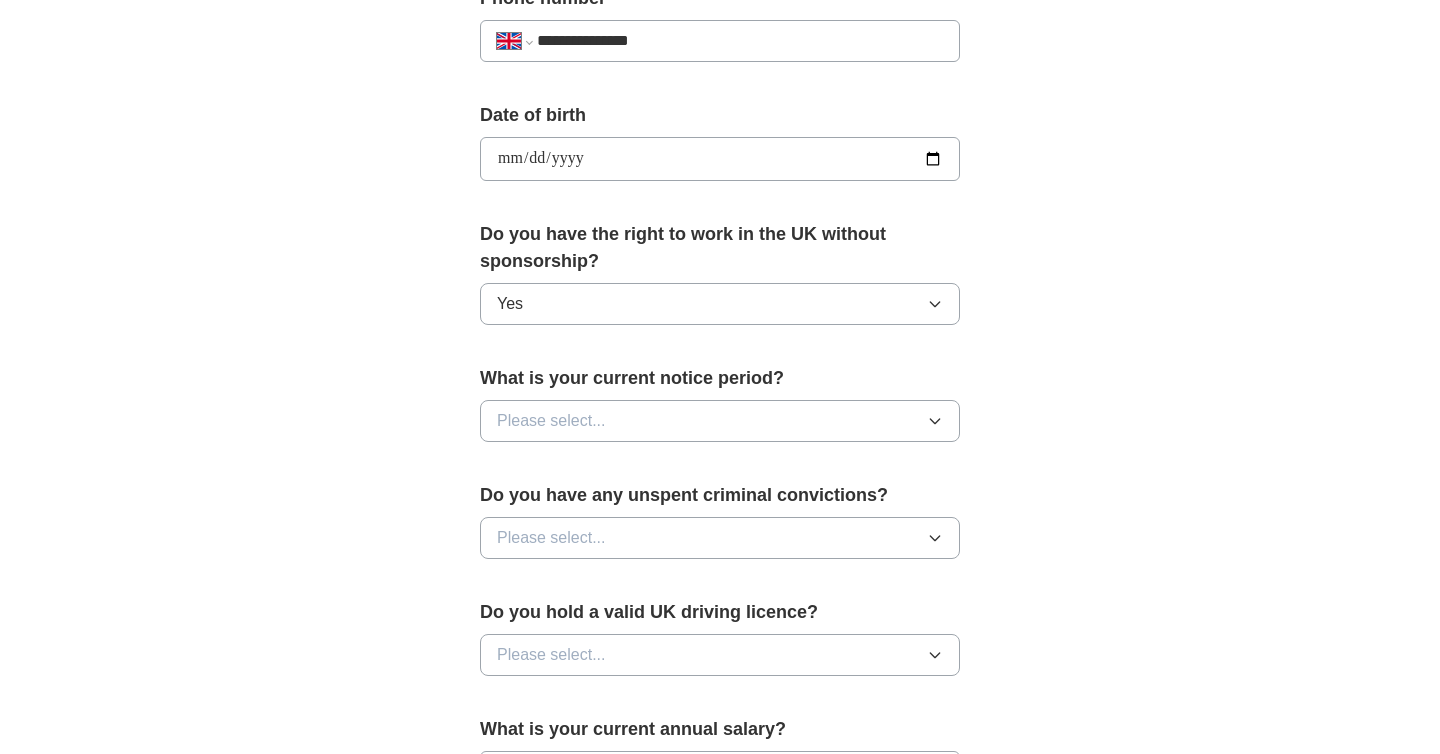 click on "Please select..." at bounding box center [720, 421] 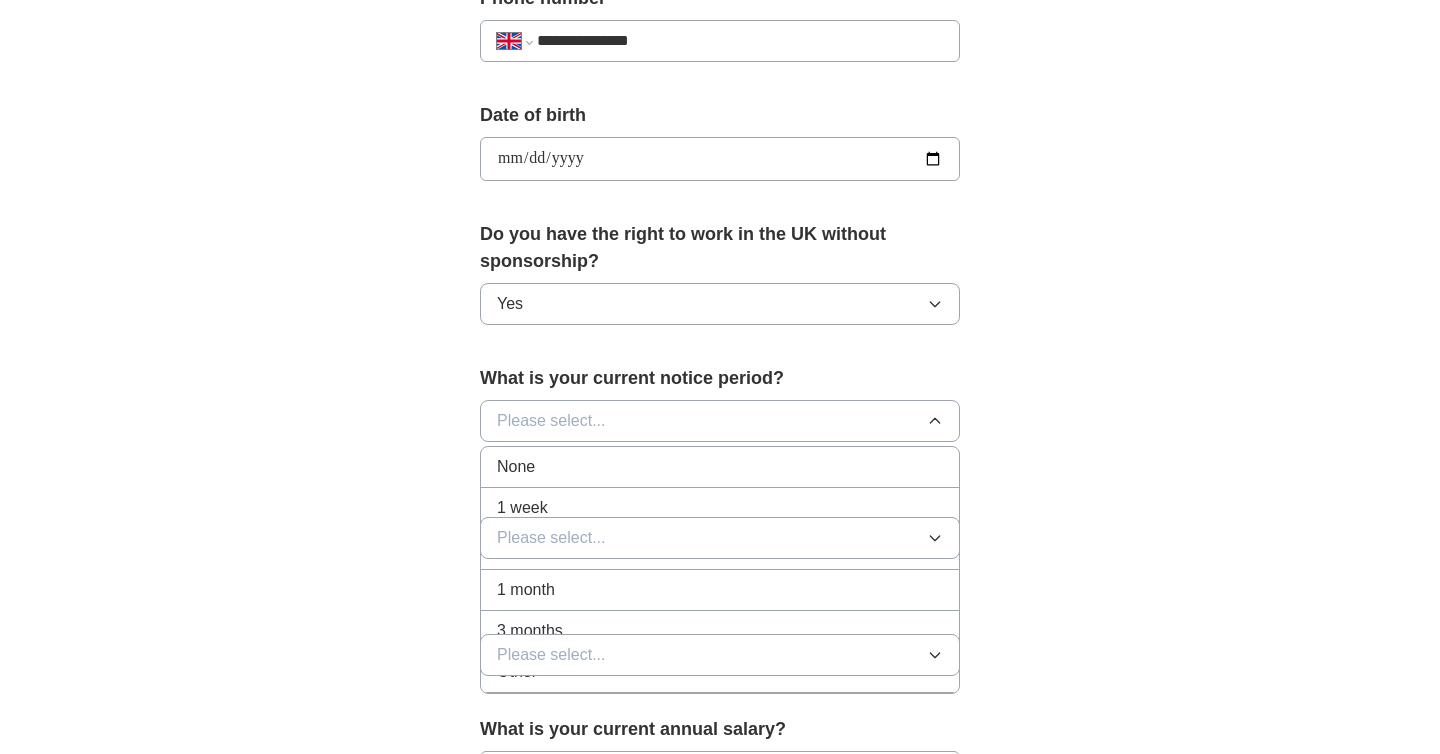 click on "None" at bounding box center [720, 467] 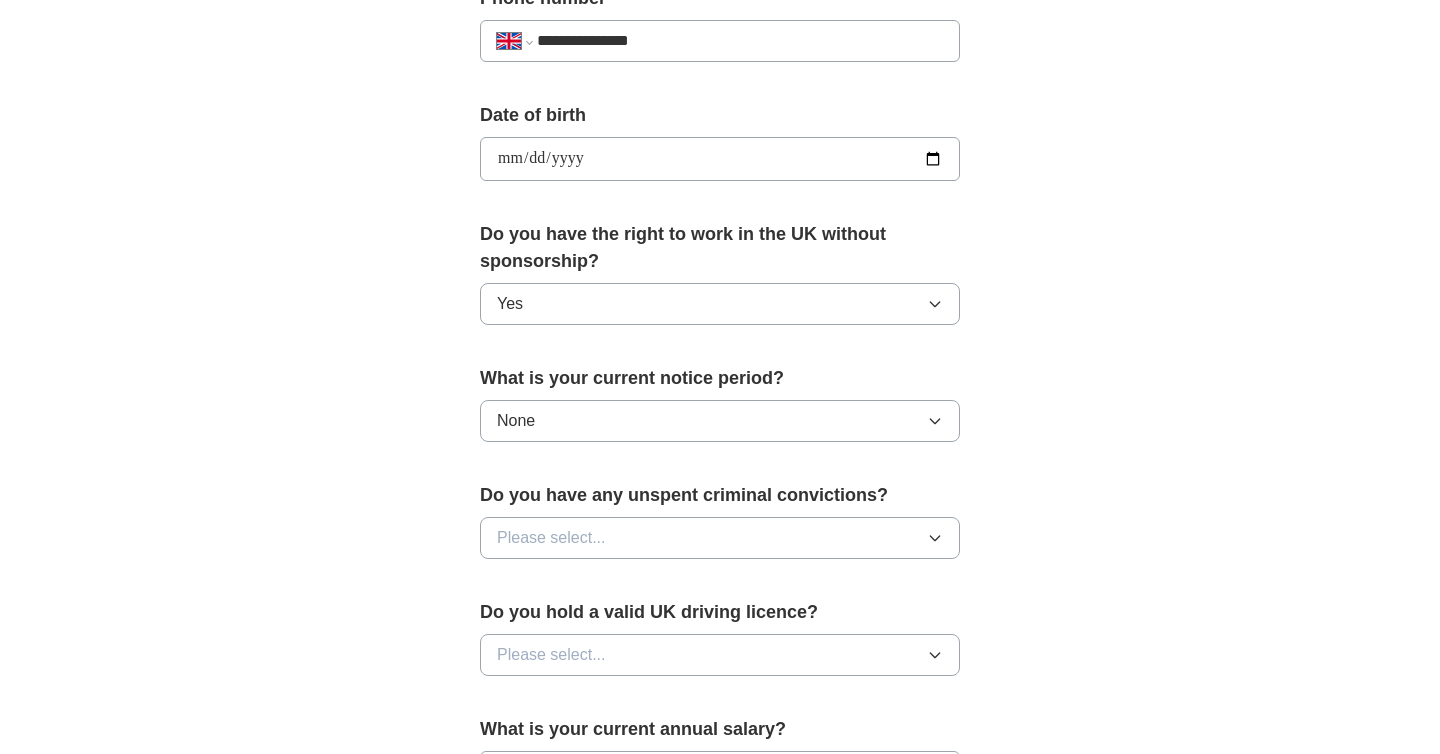 click on "Please select..." at bounding box center (720, 538) 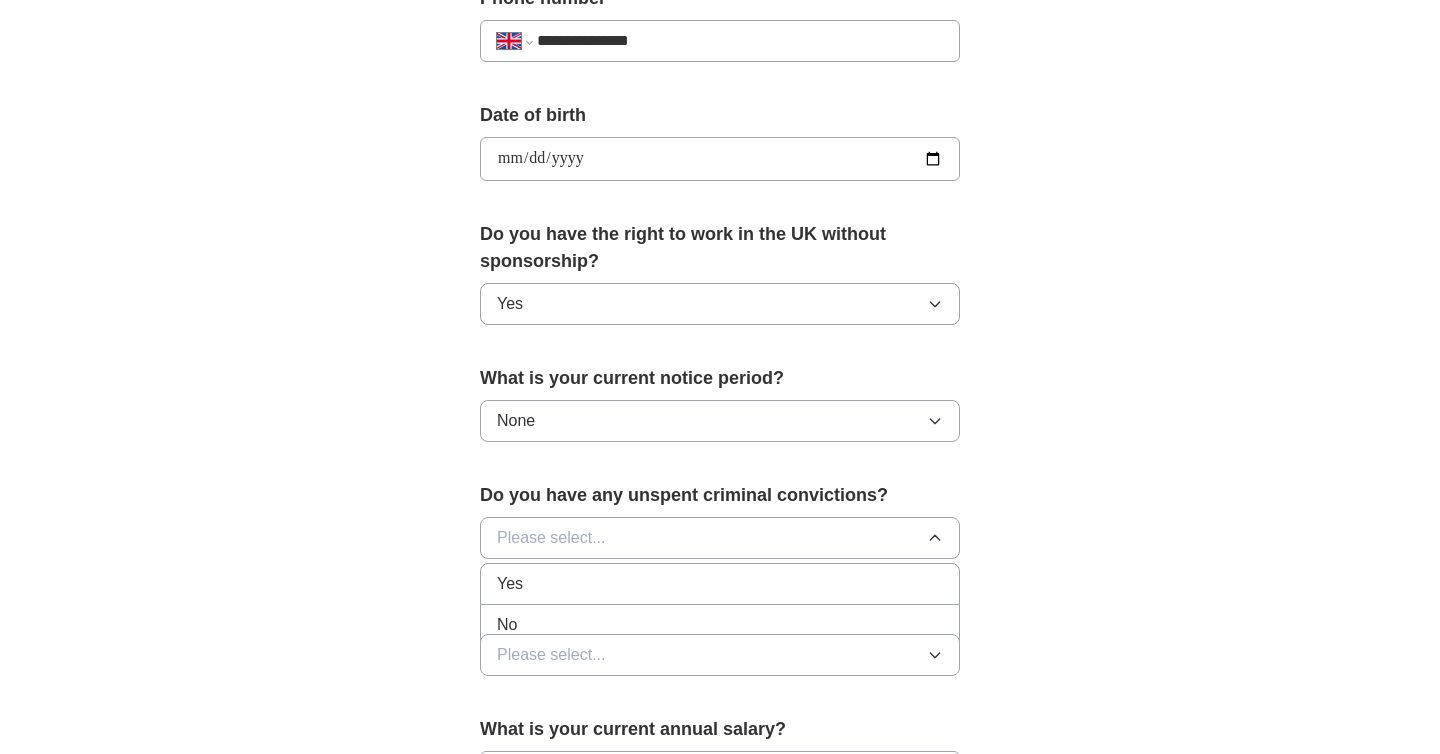 click on "No" at bounding box center (720, 625) 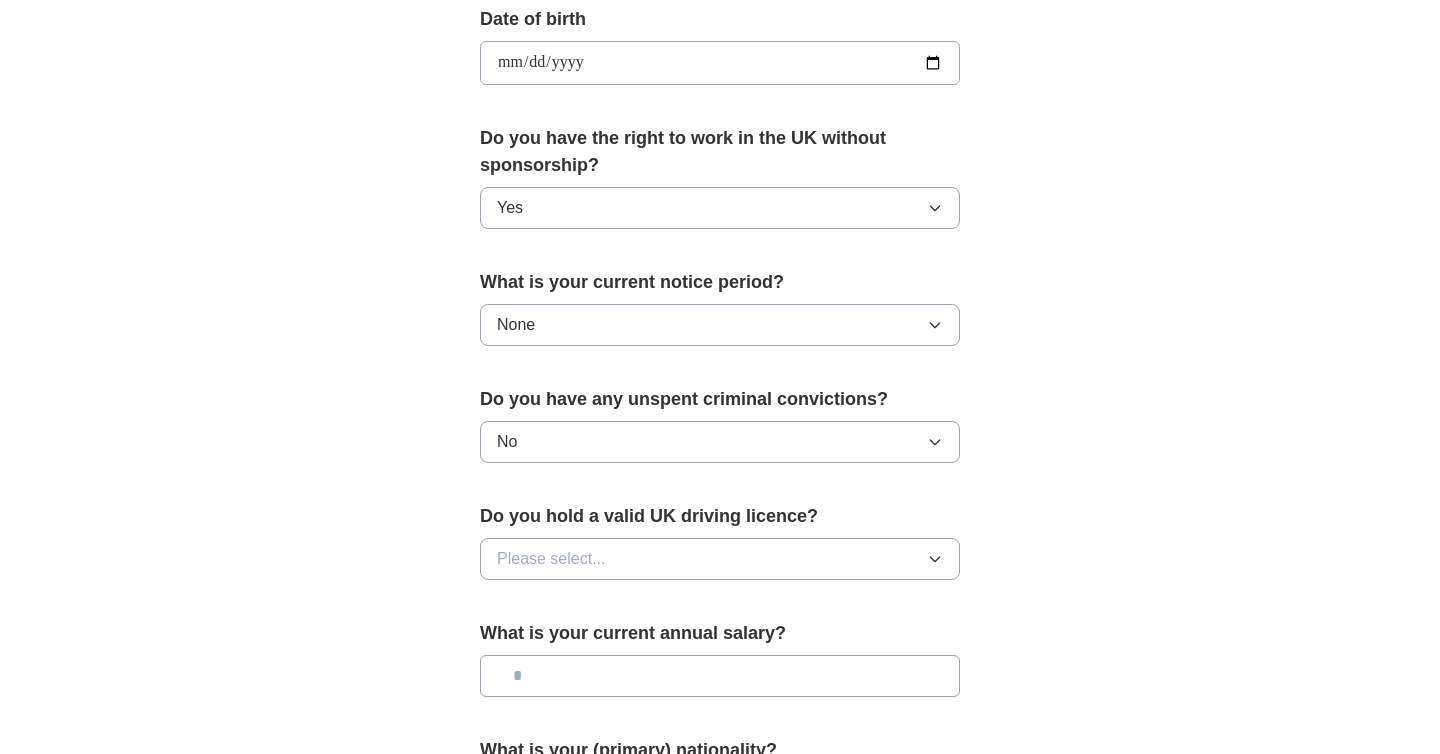 scroll, scrollTop: 923, scrollLeft: 0, axis: vertical 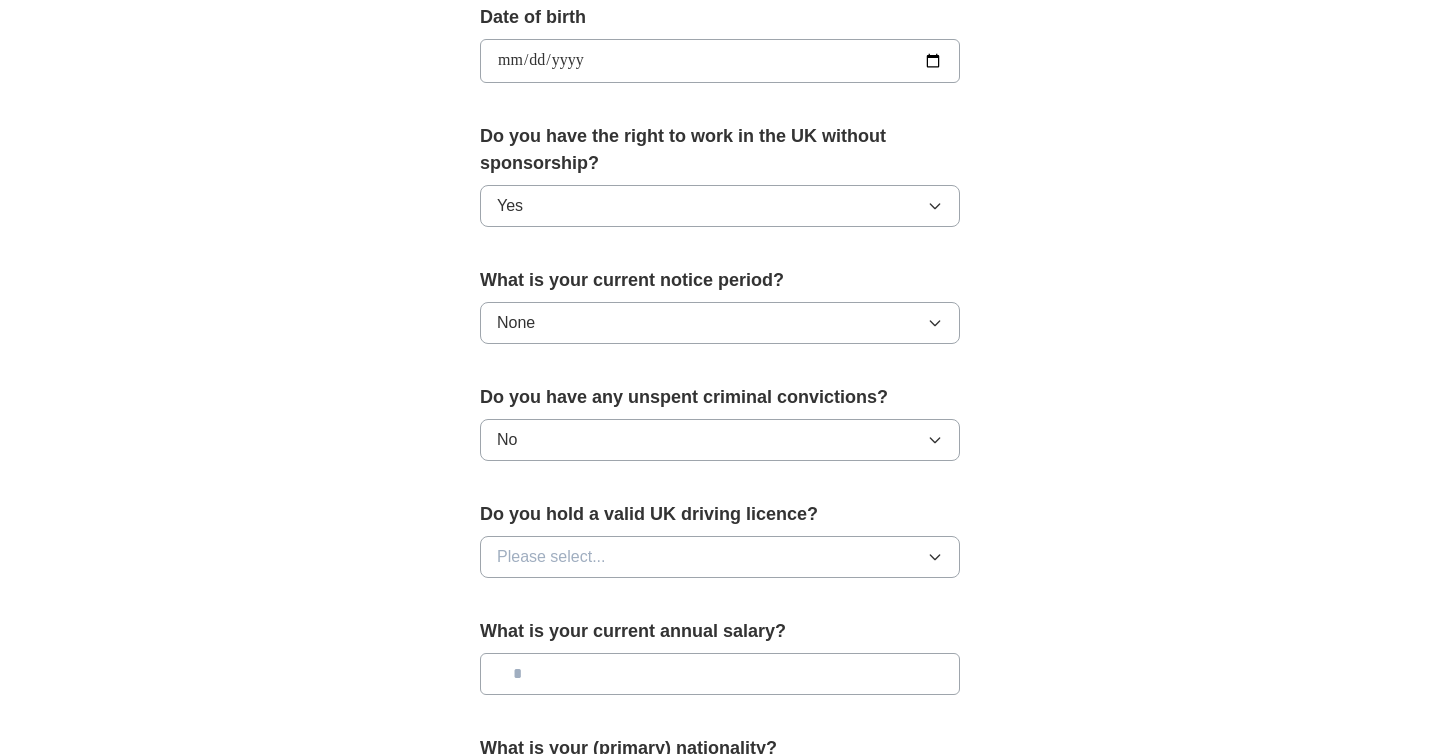 click on "Please select..." at bounding box center [720, 557] 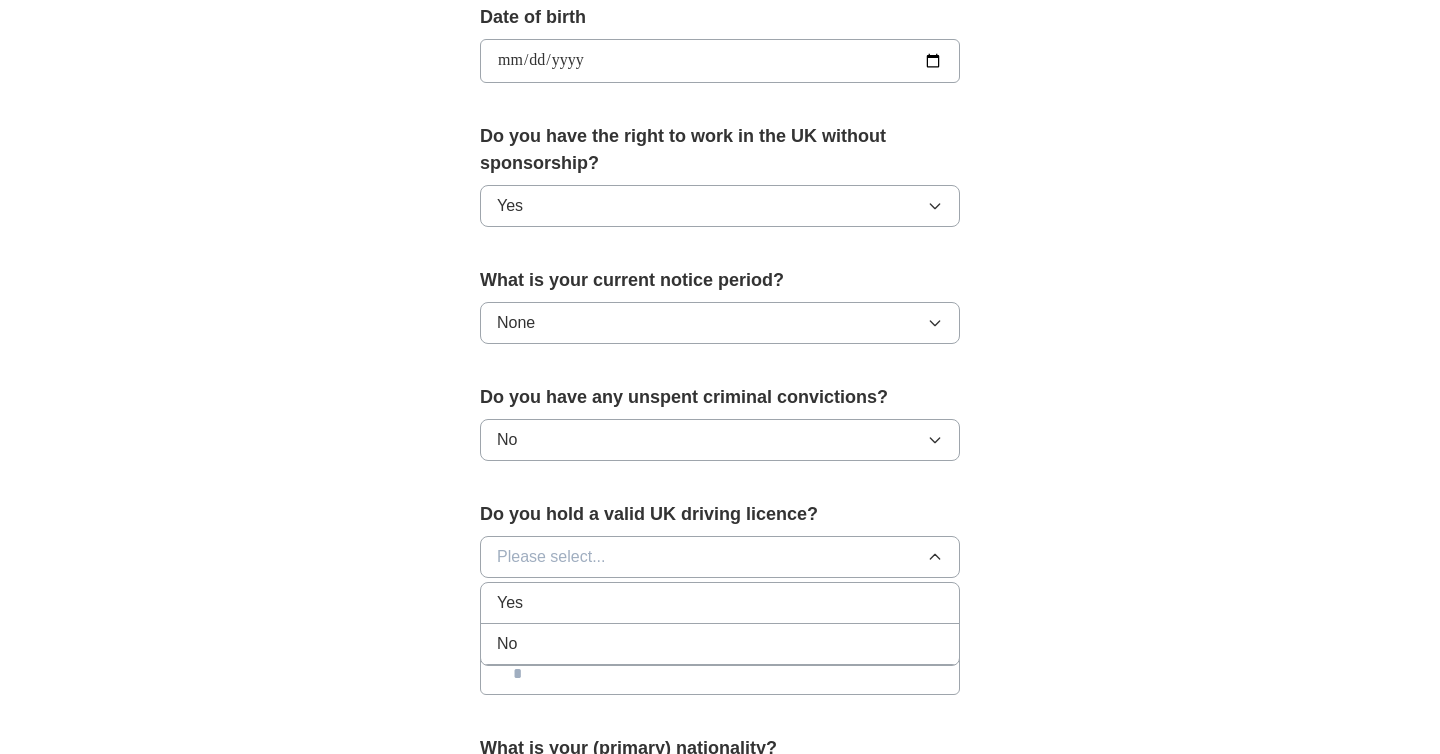 click on "Yes" at bounding box center [720, 603] 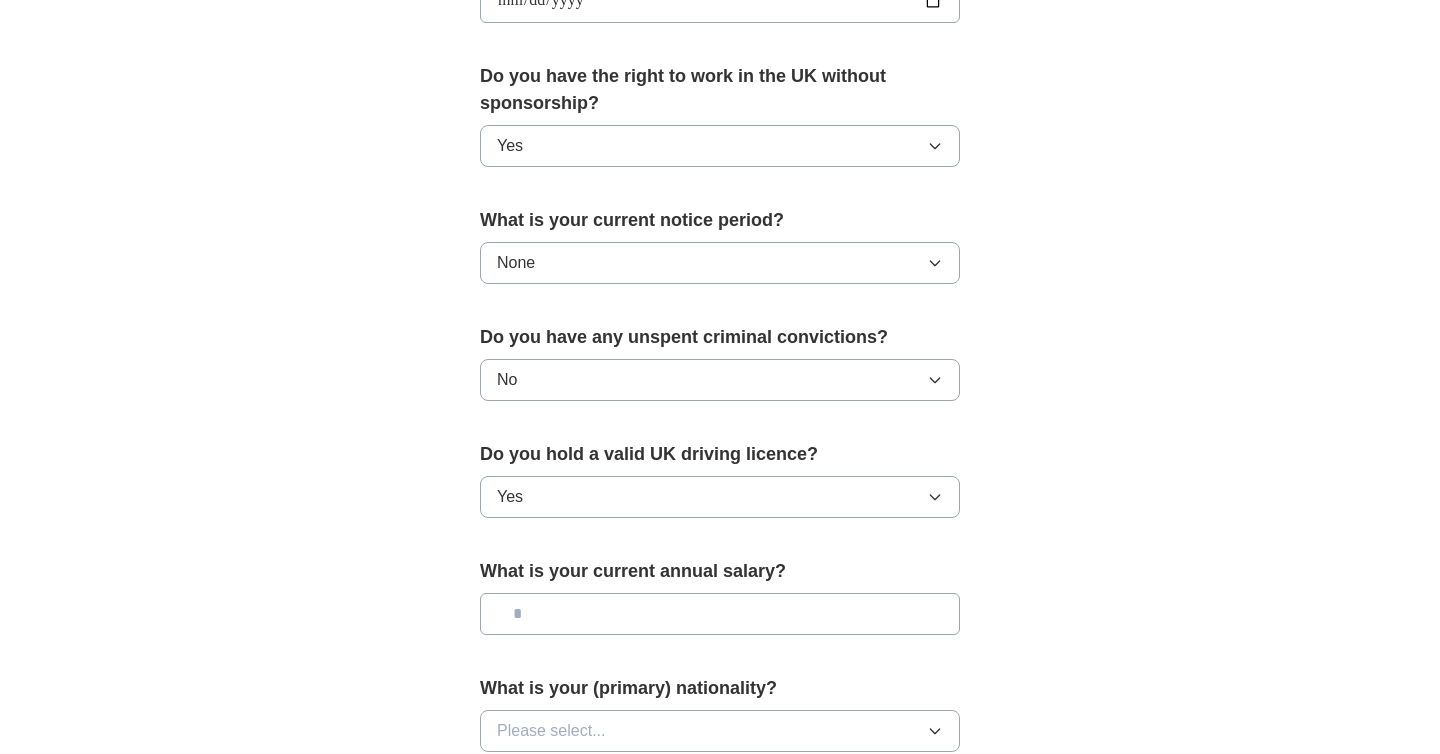 scroll, scrollTop: 1016, scrollLeft: 0, axis: vertical 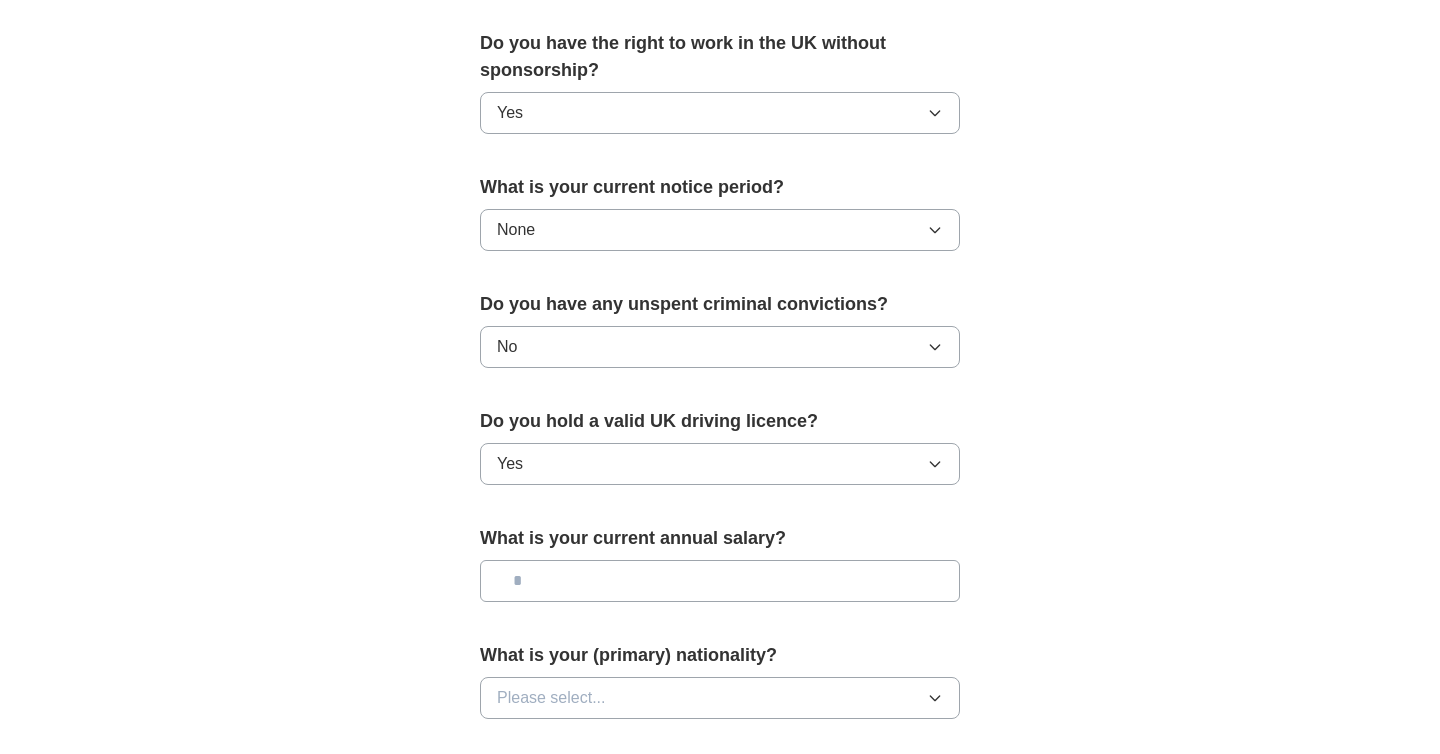 click at bounding box center (720, 581) 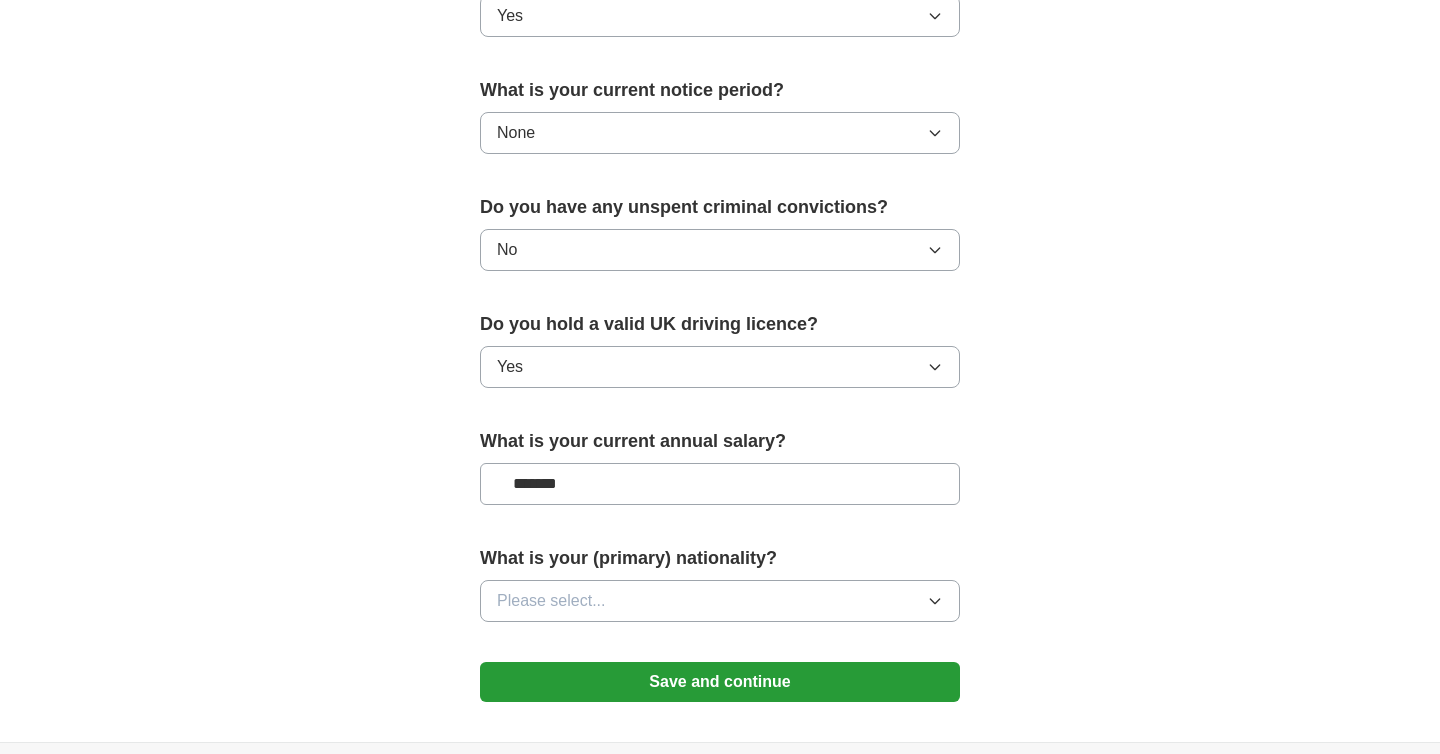 scroll, scrollTop: 1114, scrollLeft: 0, axis: vertical 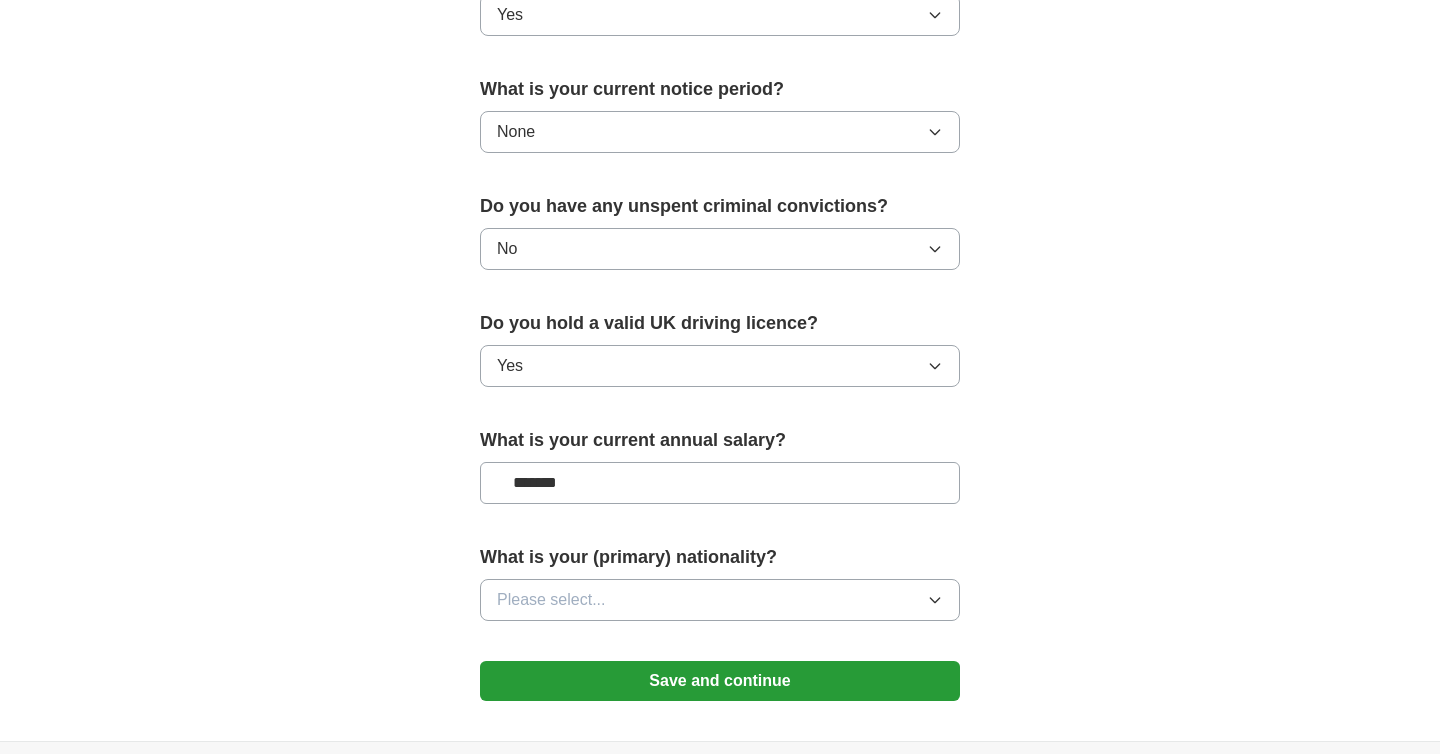 type on "*******" 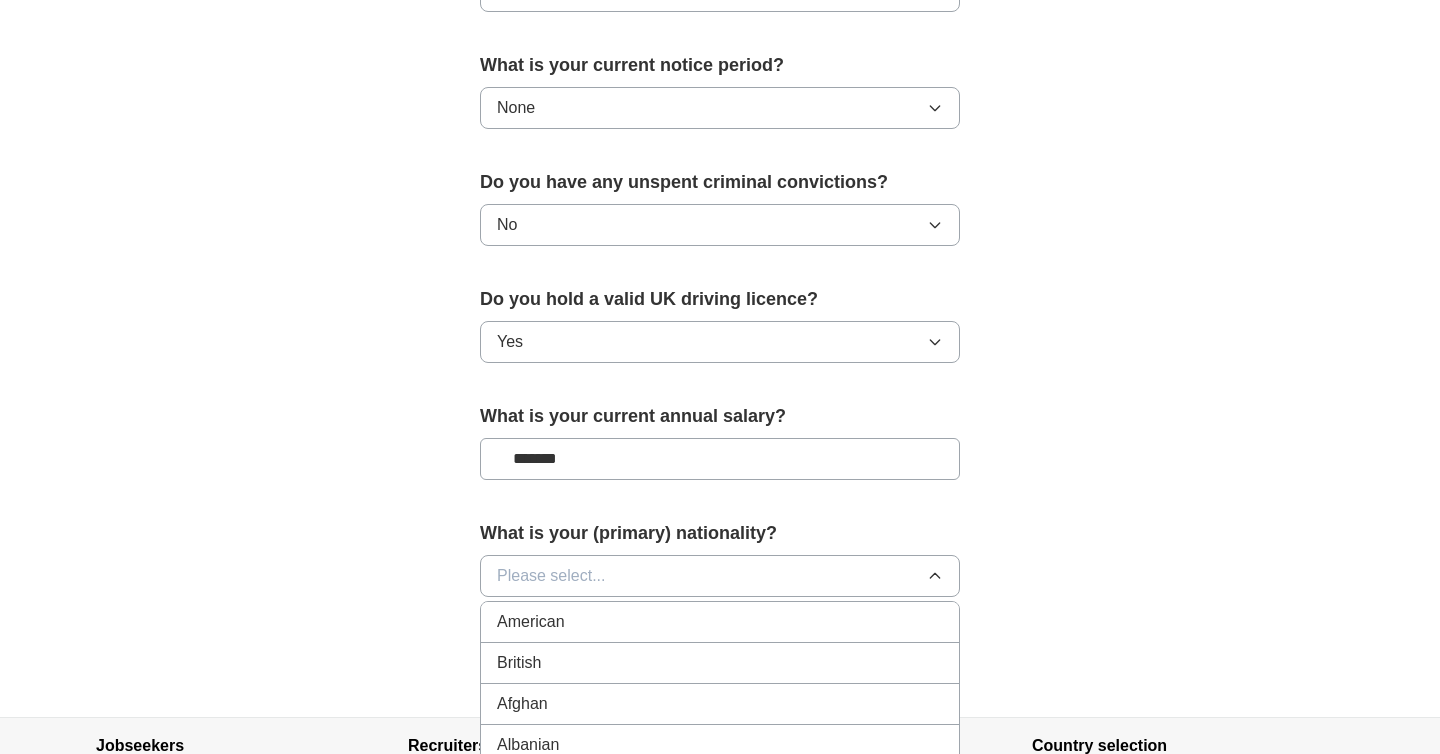 scroll, scrollTop: 1144, scrollLeft: 0, axis: vertical 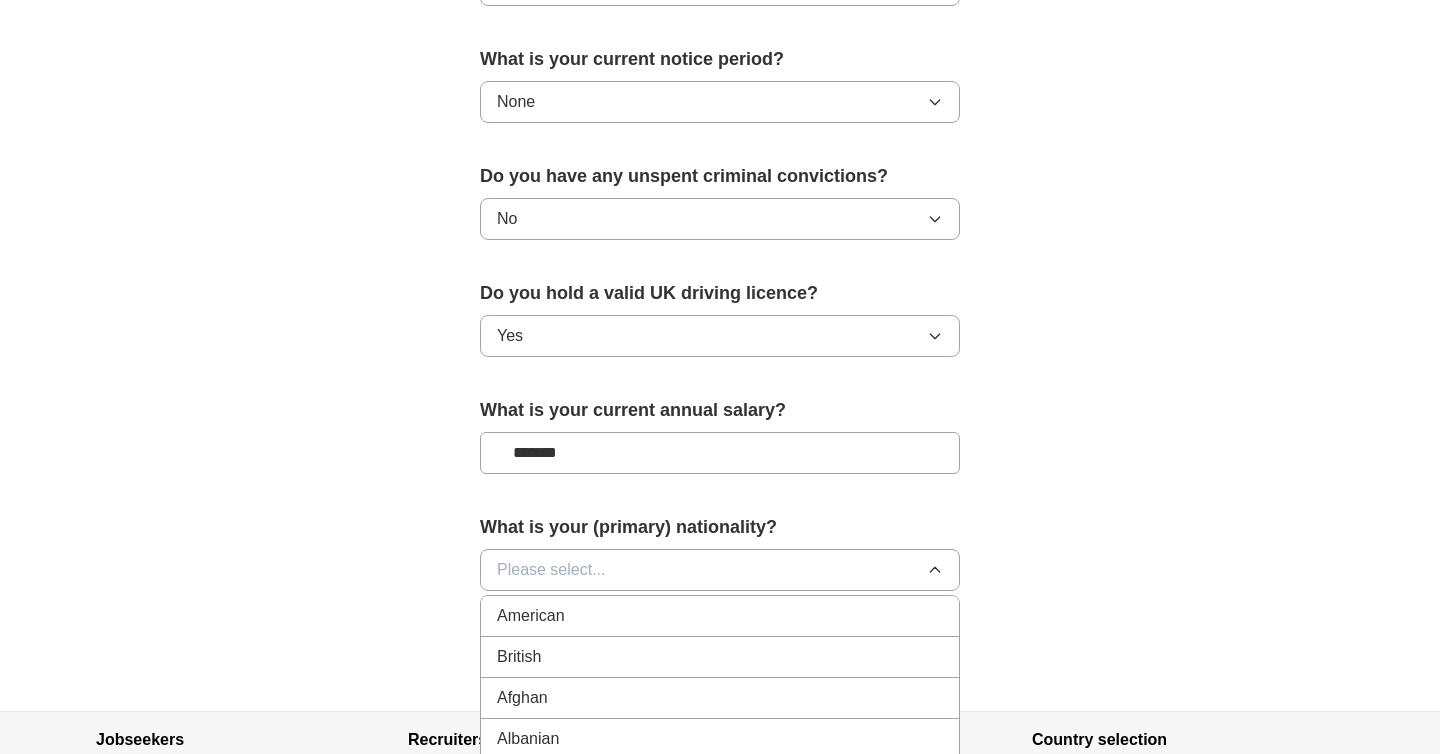 click on "British" at bounding box center [720, 657] 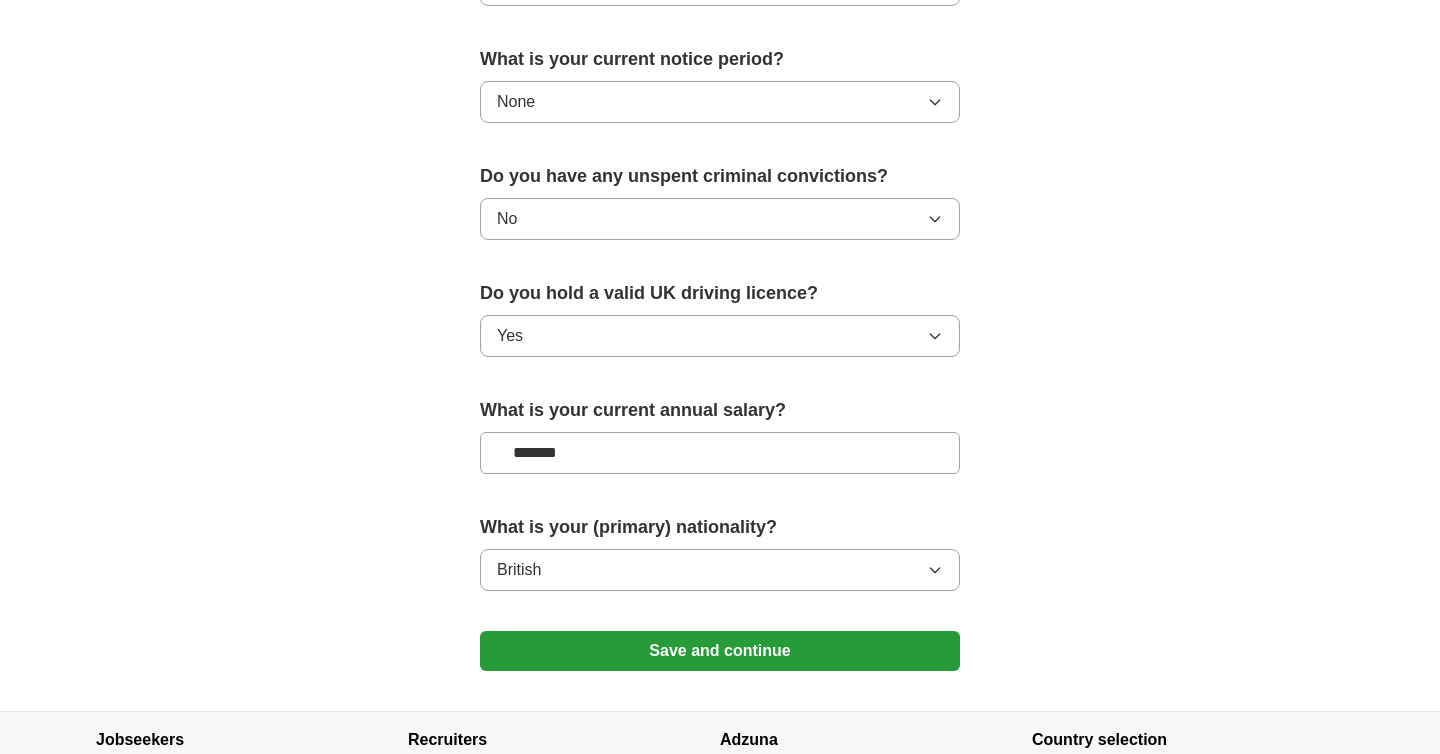 click on "Save and continue" at bounding box center [720, 651] 